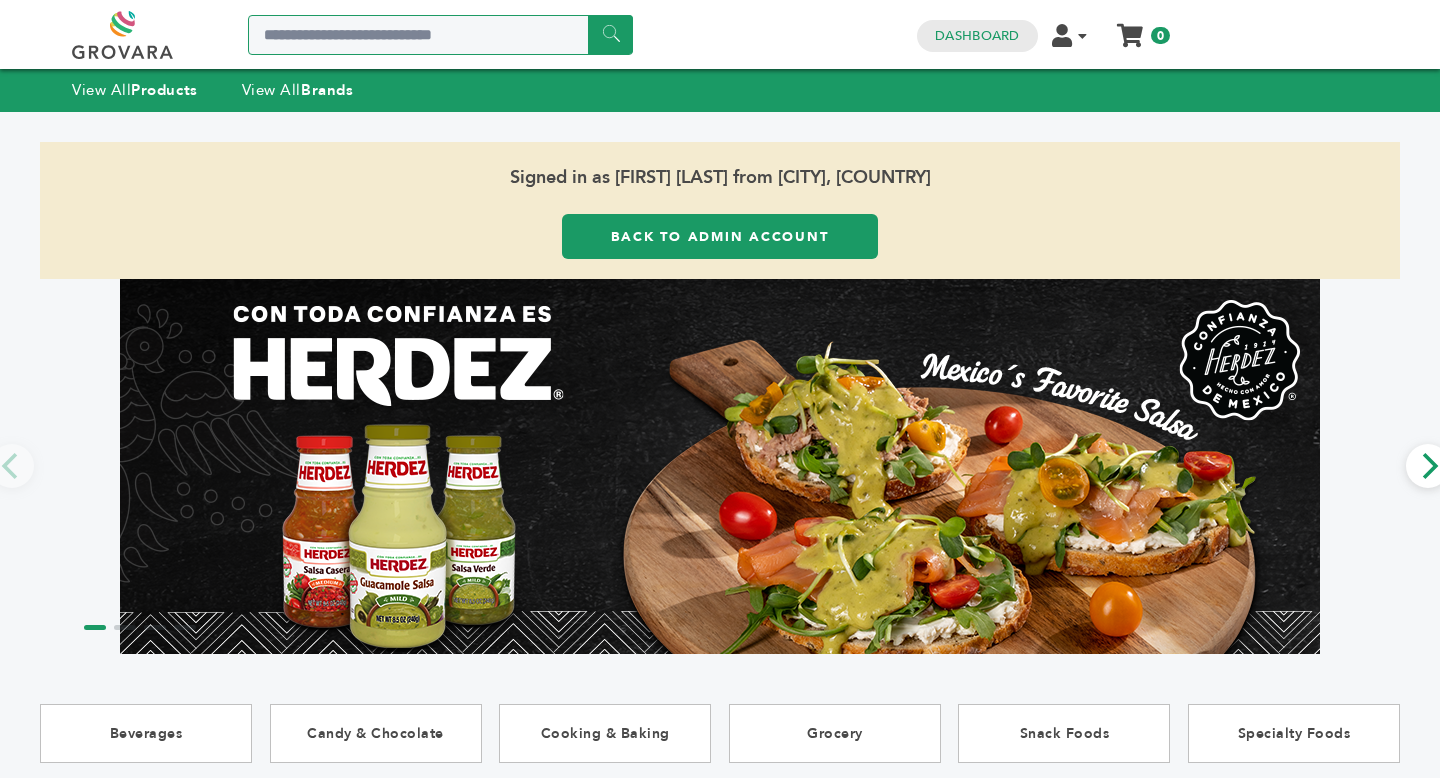 scroll, scrollTop: 0, scrollLeft: 0, axis: both 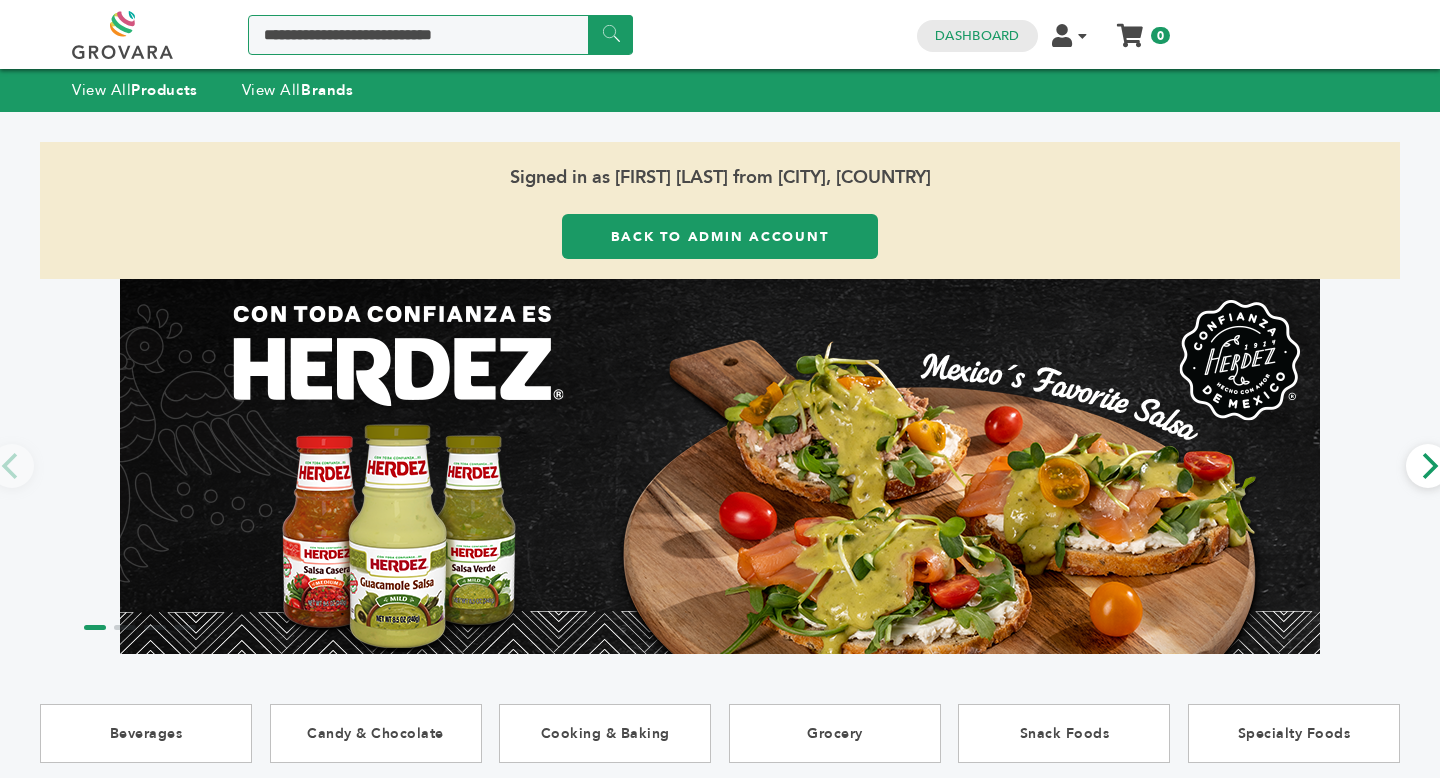 click at bounding box center (440, 35) 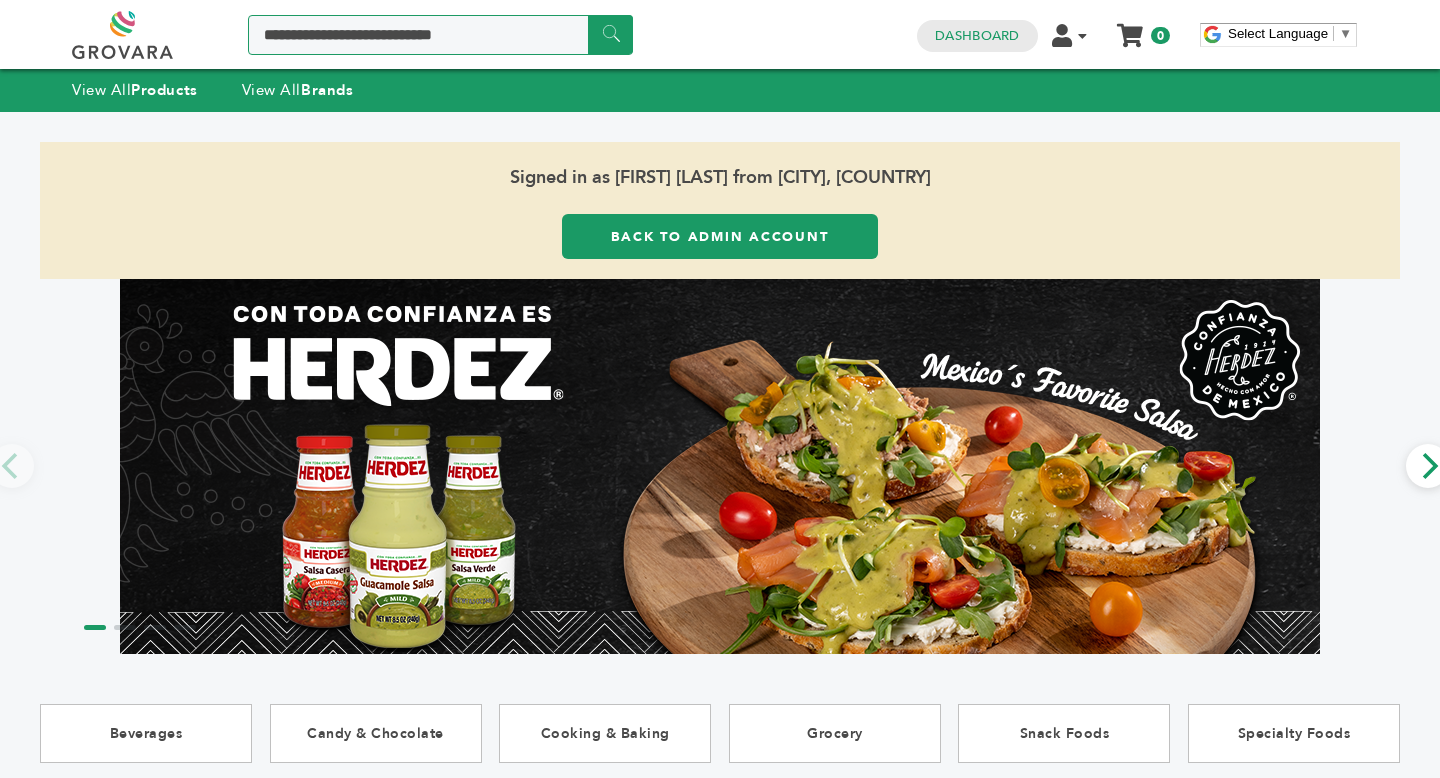 scroll, scrollTop: 0, scrollLeft: 0, axis: both 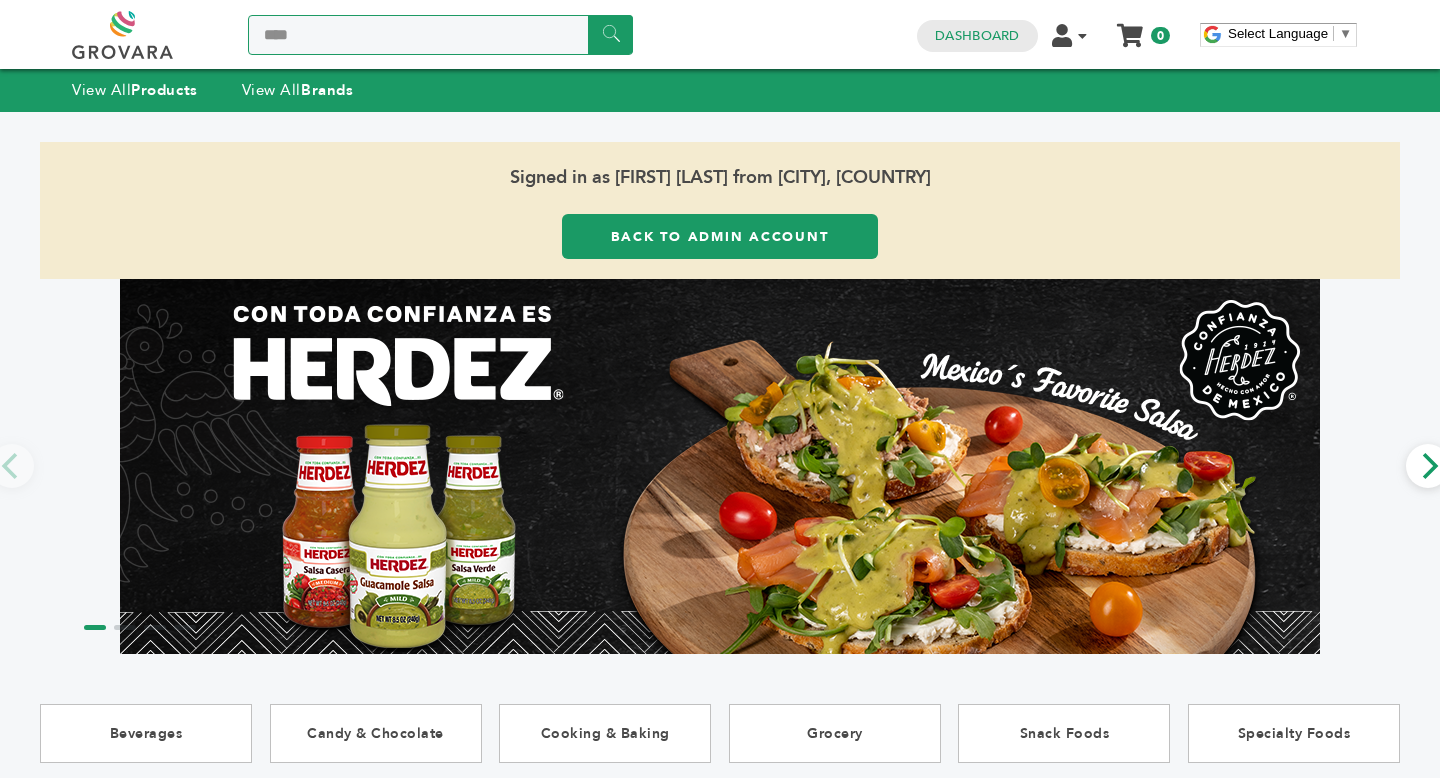 type on "****" 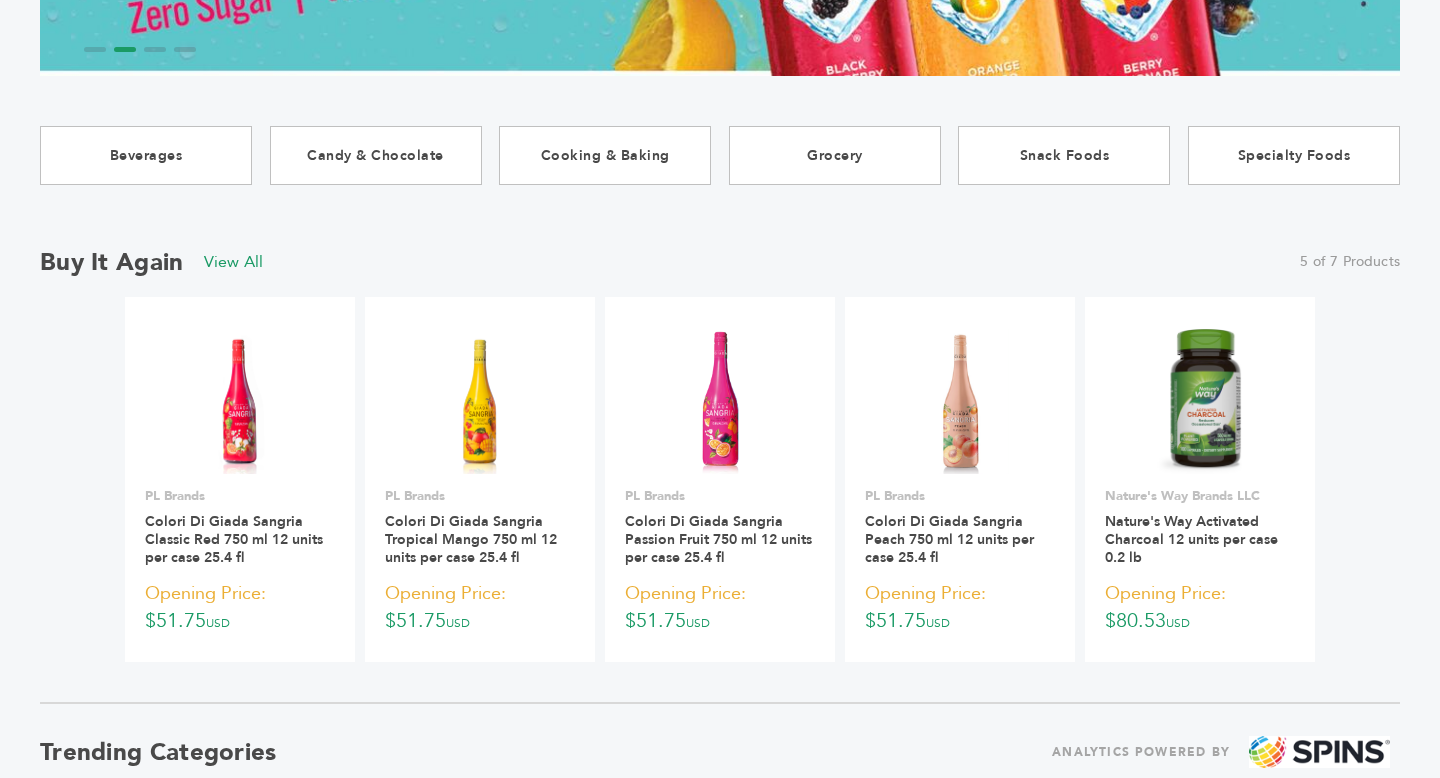 scroll, scrollTop: 874, scrollLeft: 0, axis: vertical 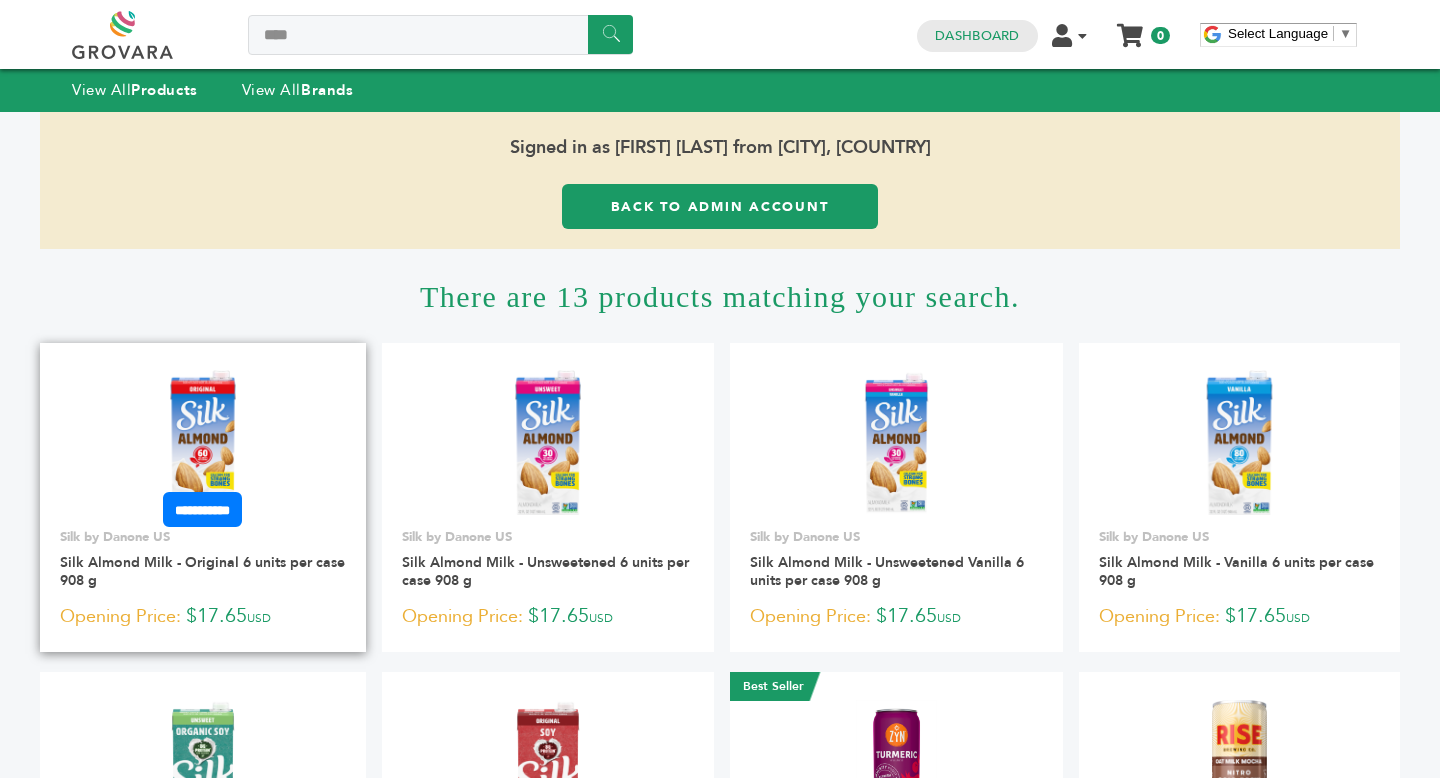 click at bounding box center [203, 442] 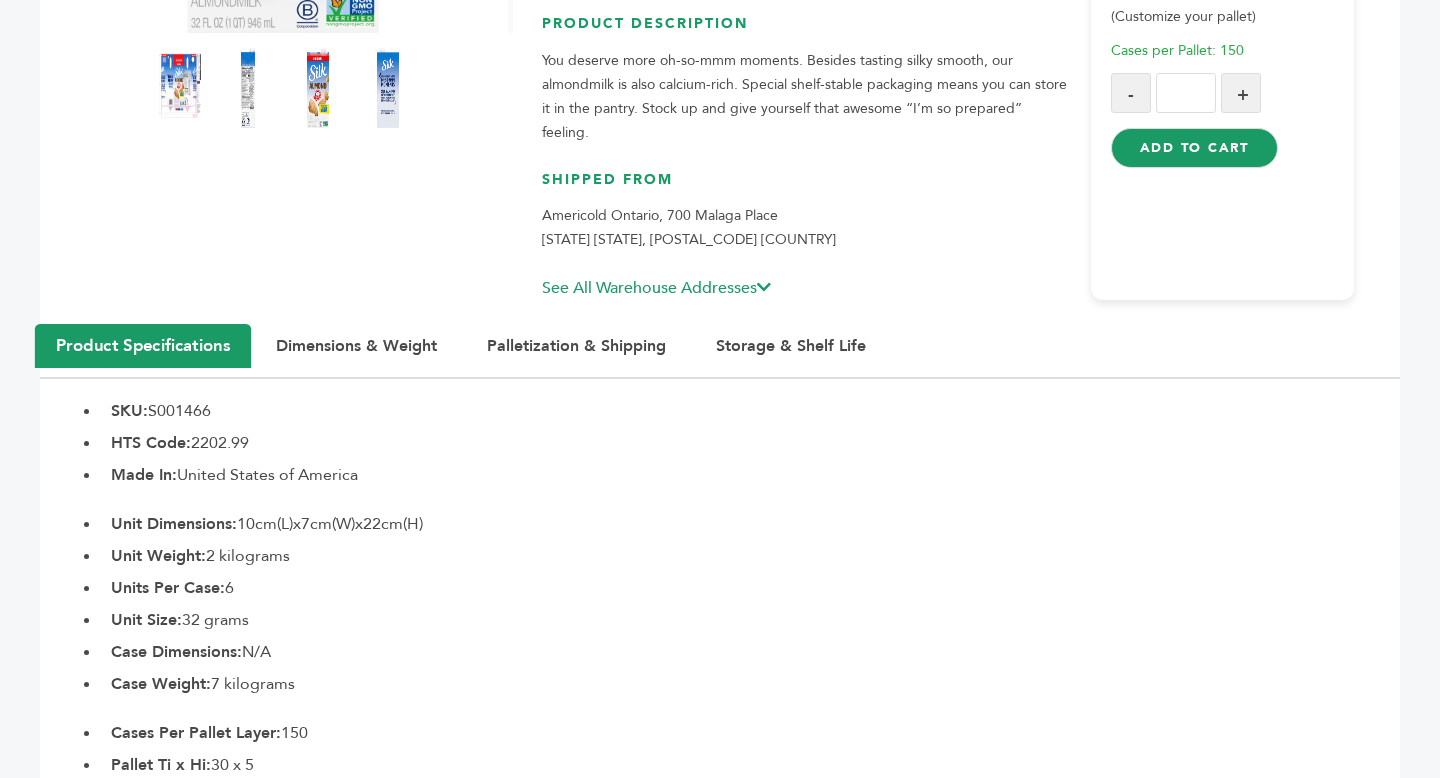 scroll, scrollTop: 1062, scrollLeft: 0, axis: vertical 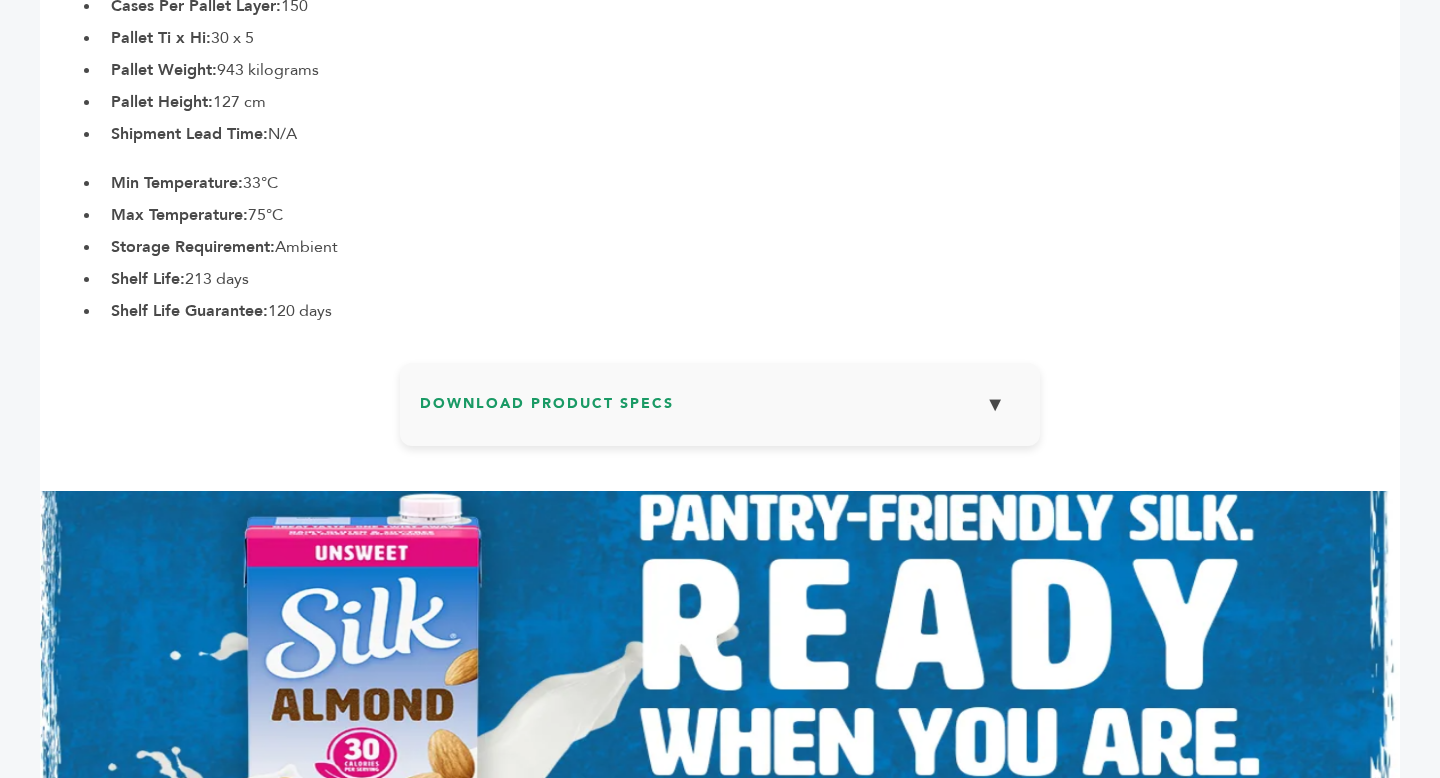 click on "Download Product Specs
▼" at bounding box center (720, 412) 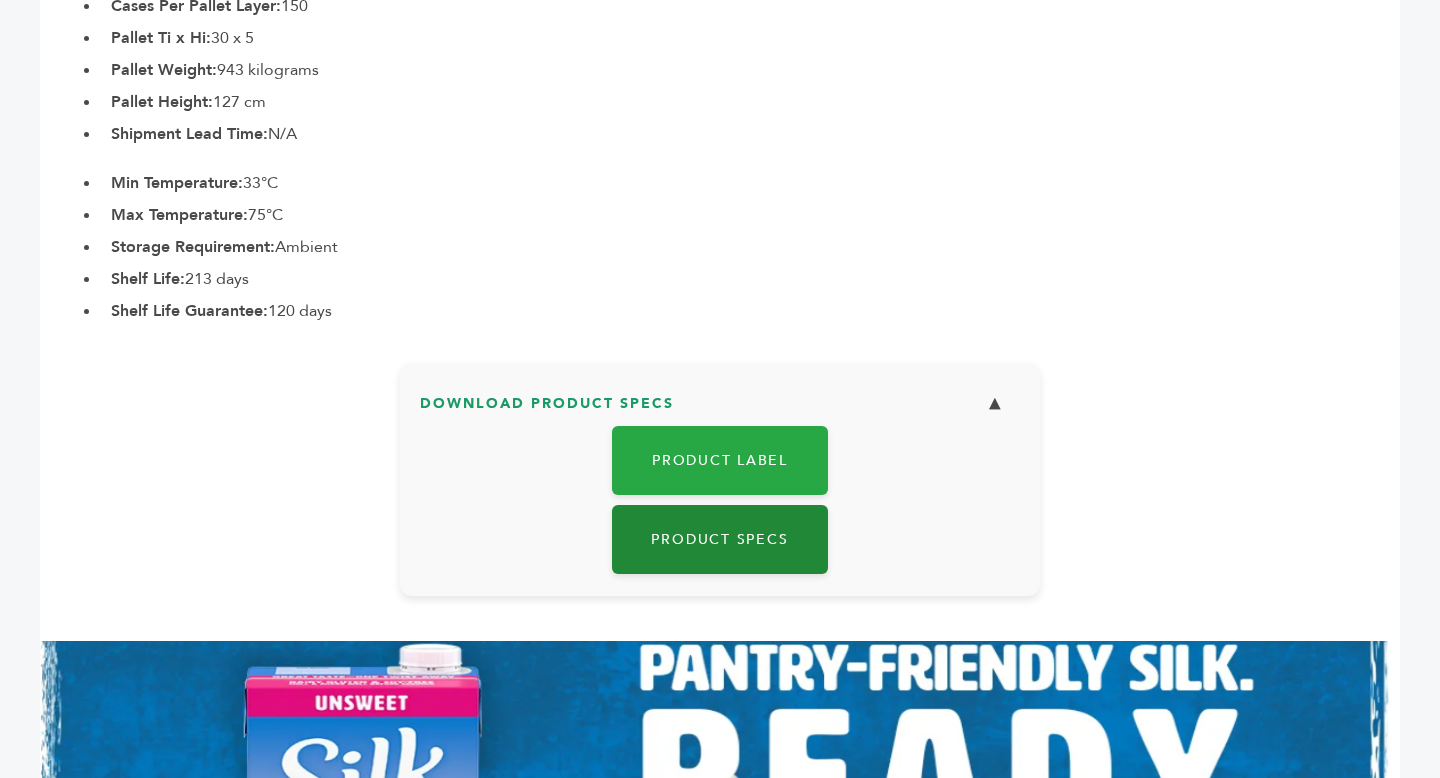 click on "Product Specs" at bounding box center [720, 539] 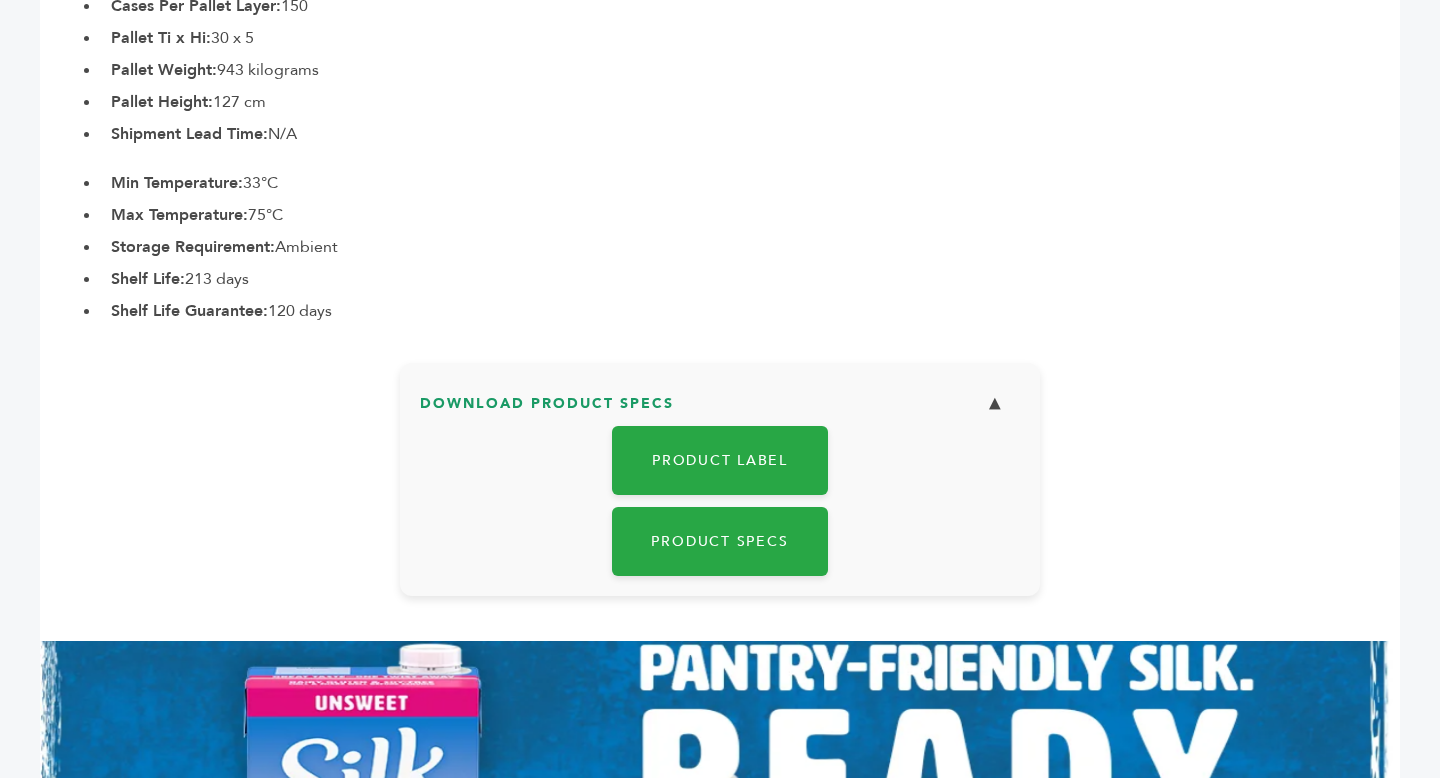 scroll, scrollTop: 0, scrollLeft: 0, axis: both 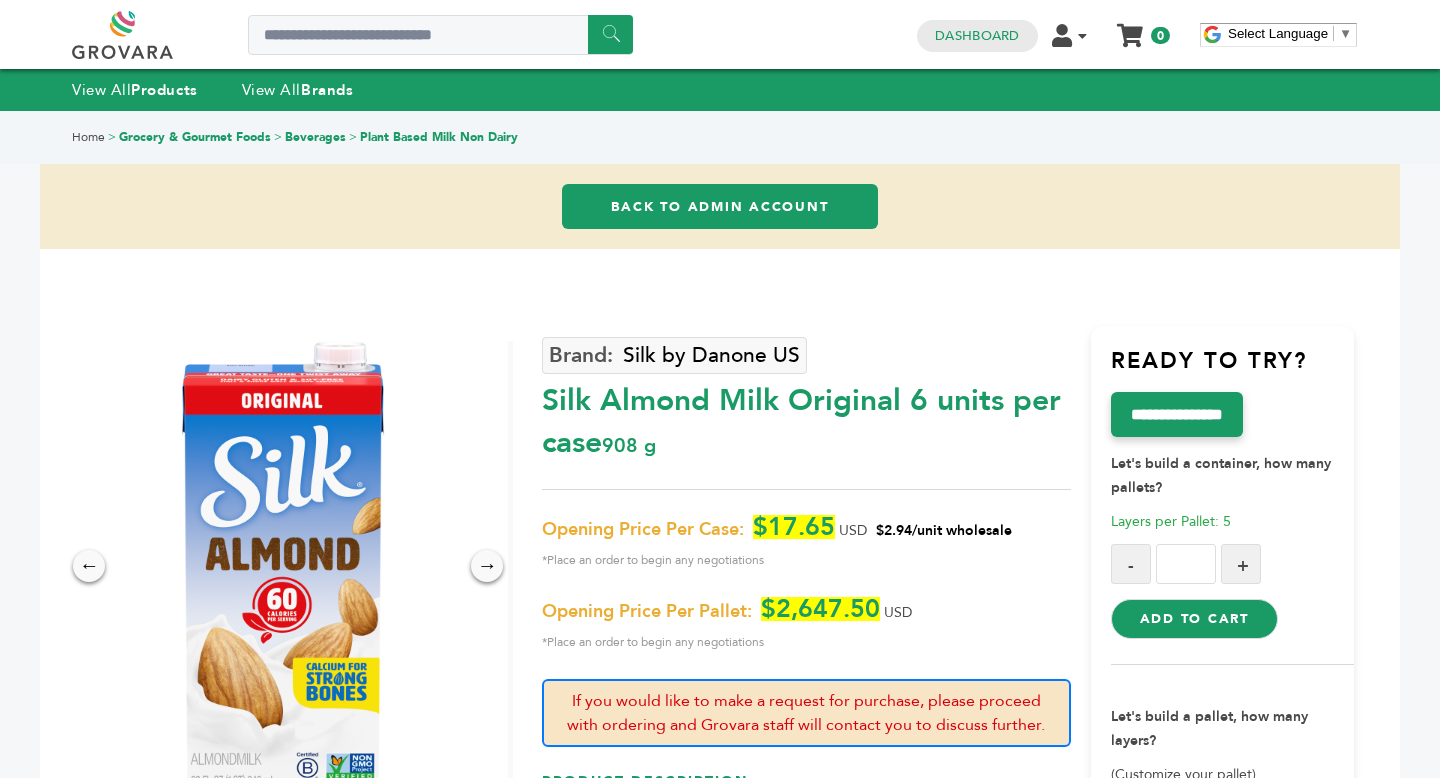 click on "******
0															0
Dashboard
Edit Account
Order Management
Sign Out
My Cart
Your cart is empty
0
Select Language ​ ▼
Menu" at bounding box center (720, 34) 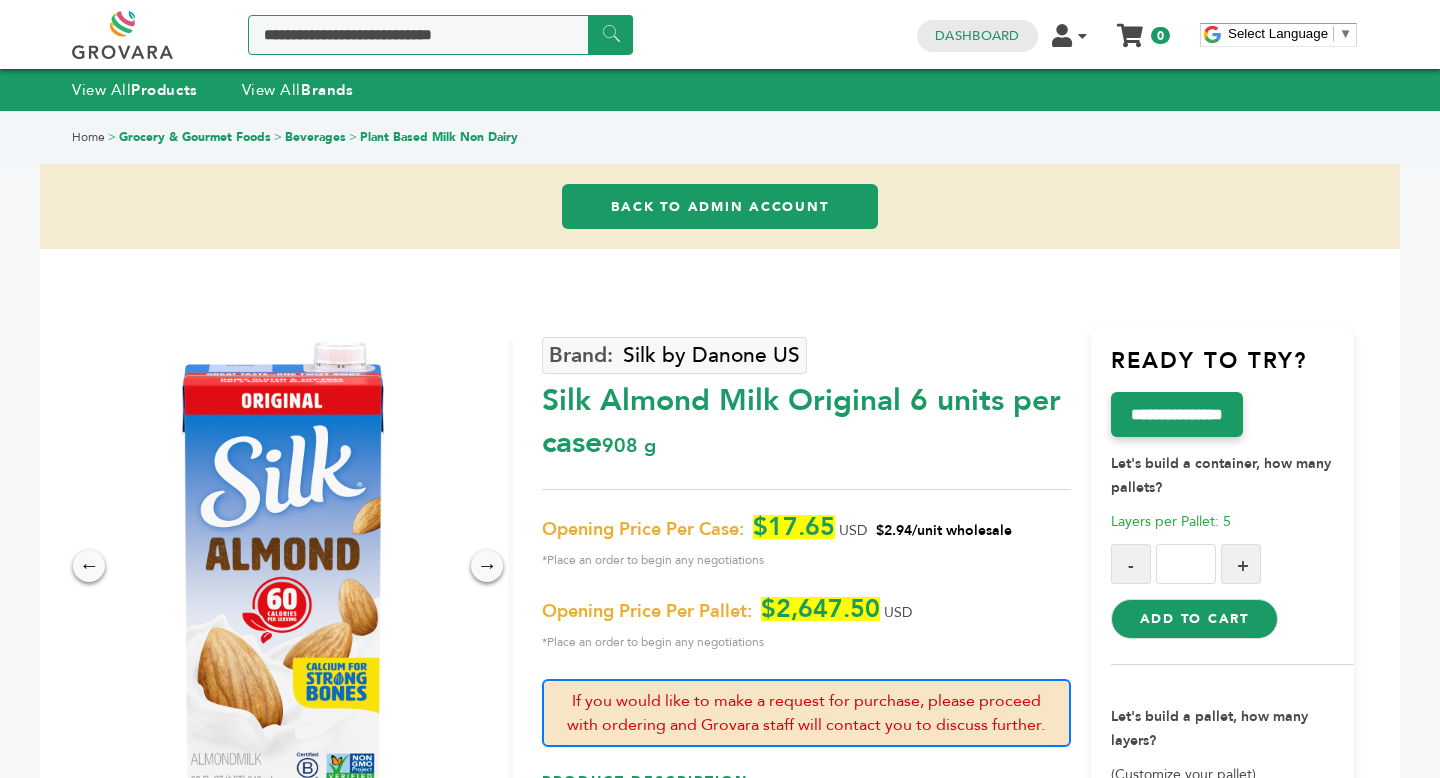 click at bounding box center (440, 35) 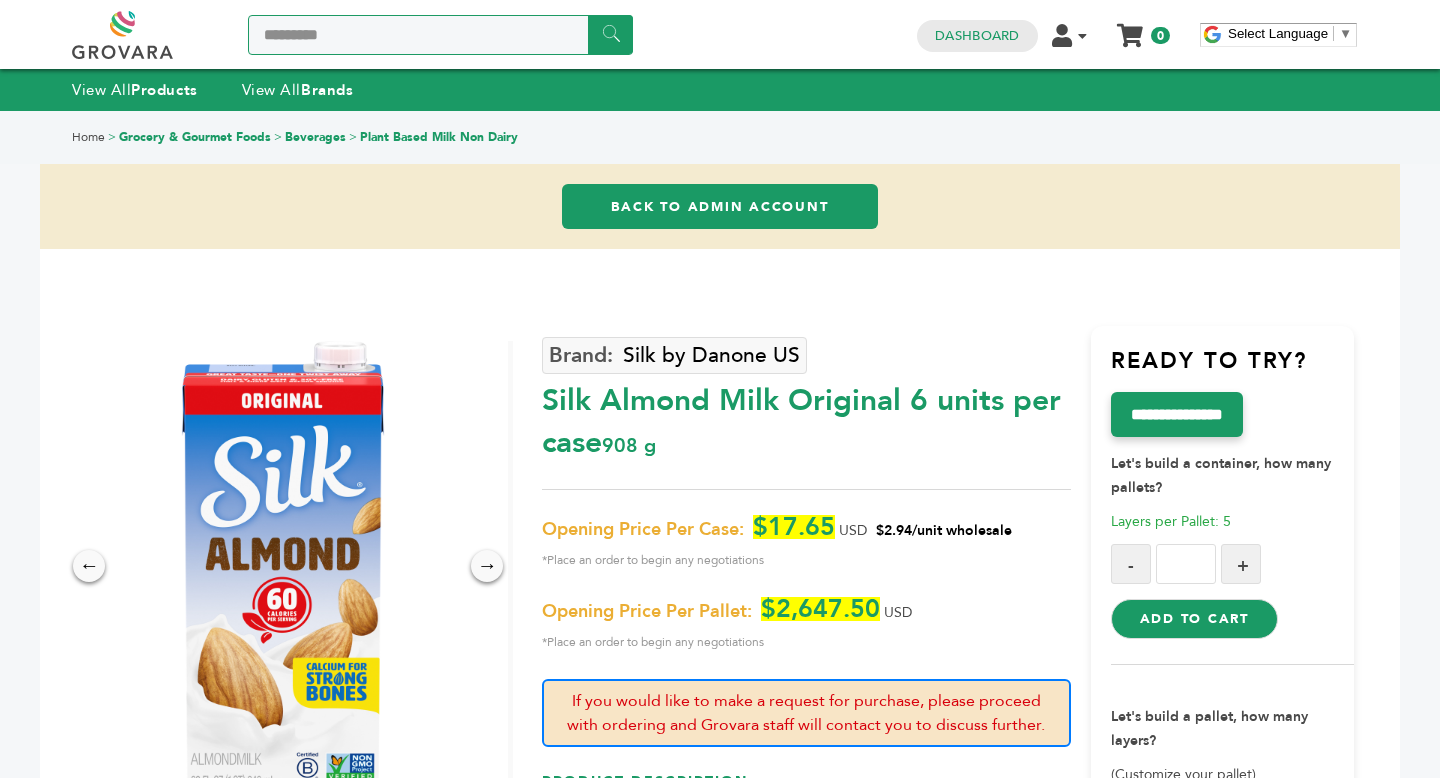 type on "*********" 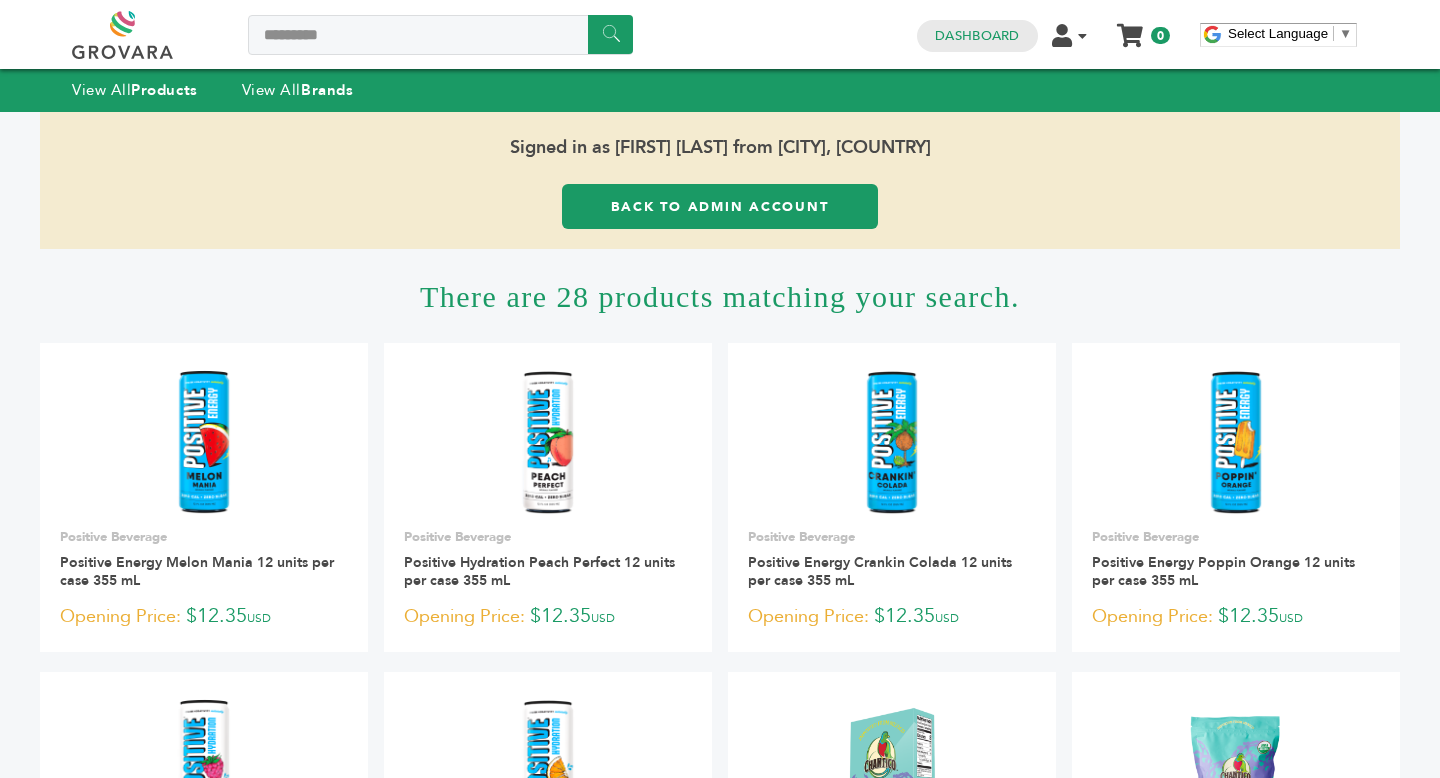 scroll, scrollTop: 0, scrollLeft: 0, axis: both 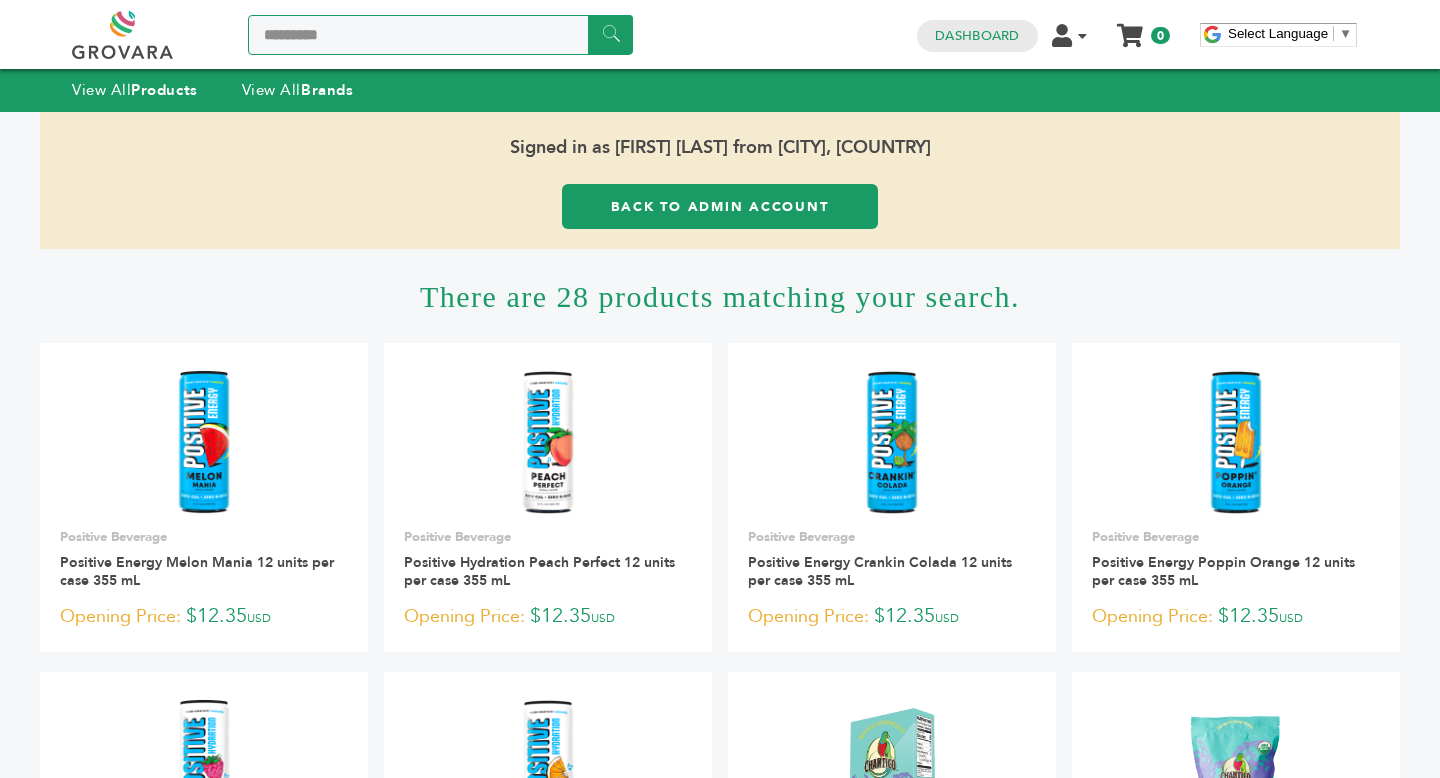 click on "*********" at bounding box center [440, 35] 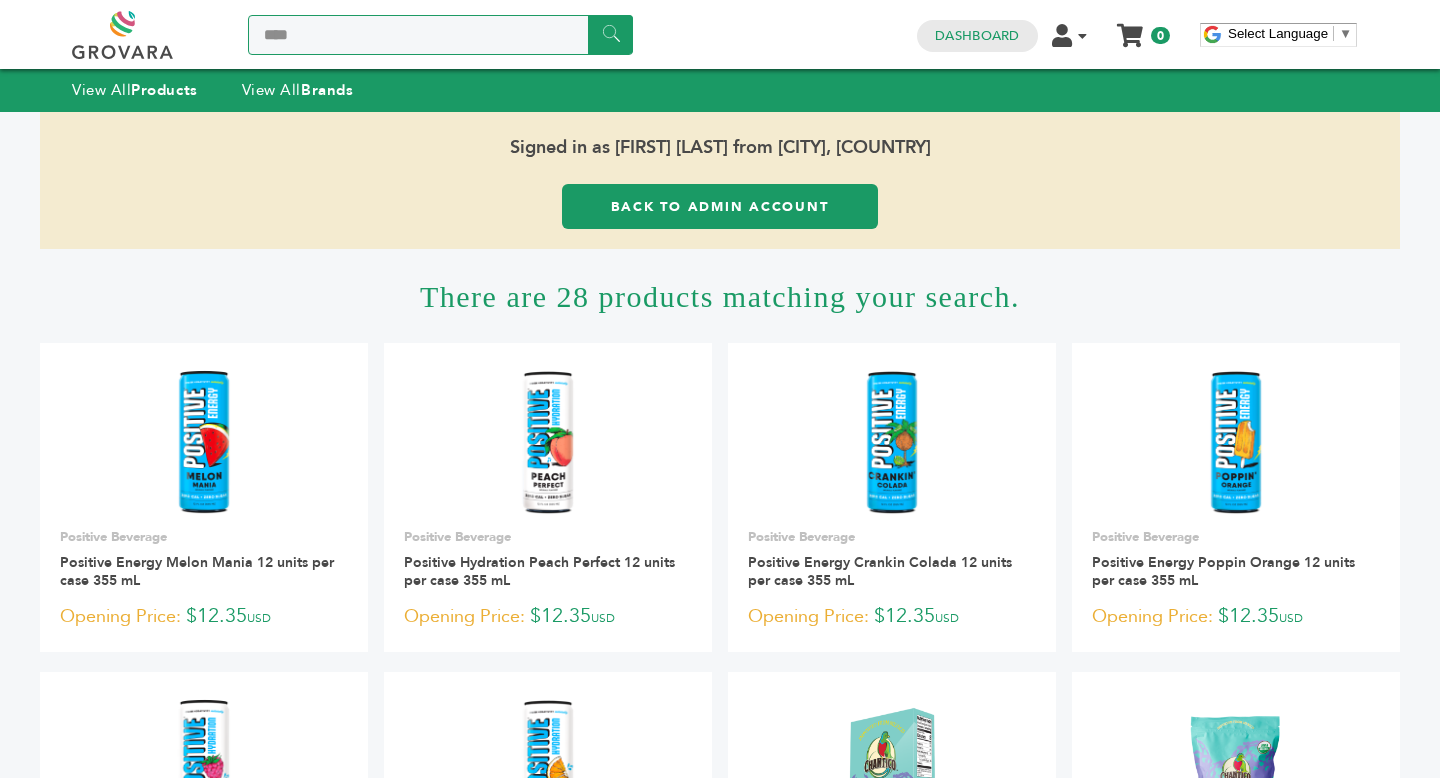 type on "****" 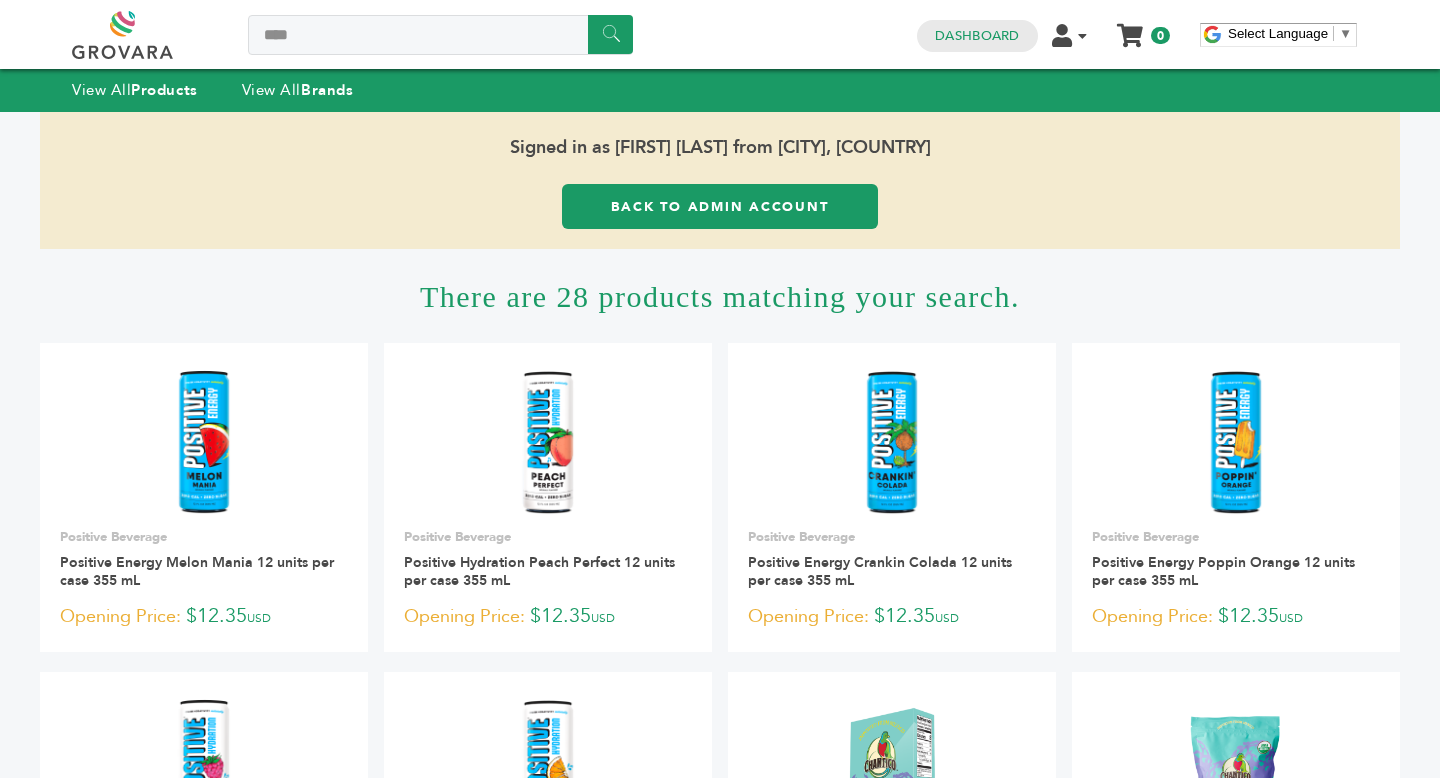click on "Signed in as [NAME] [LAST] from [CITY] [COUNTRY]" at bounding box center [720, 148] 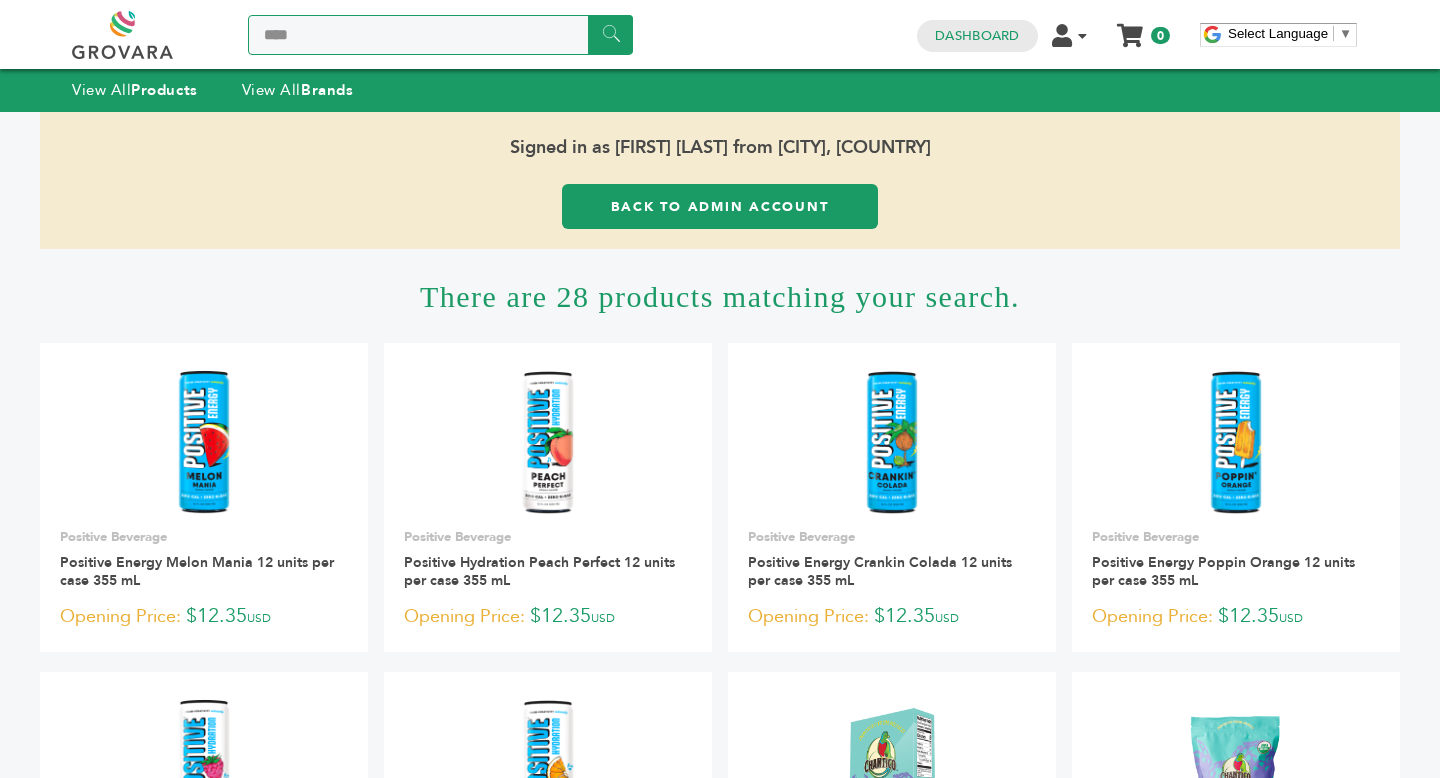 click on "****" at bounding box center [440, 35] 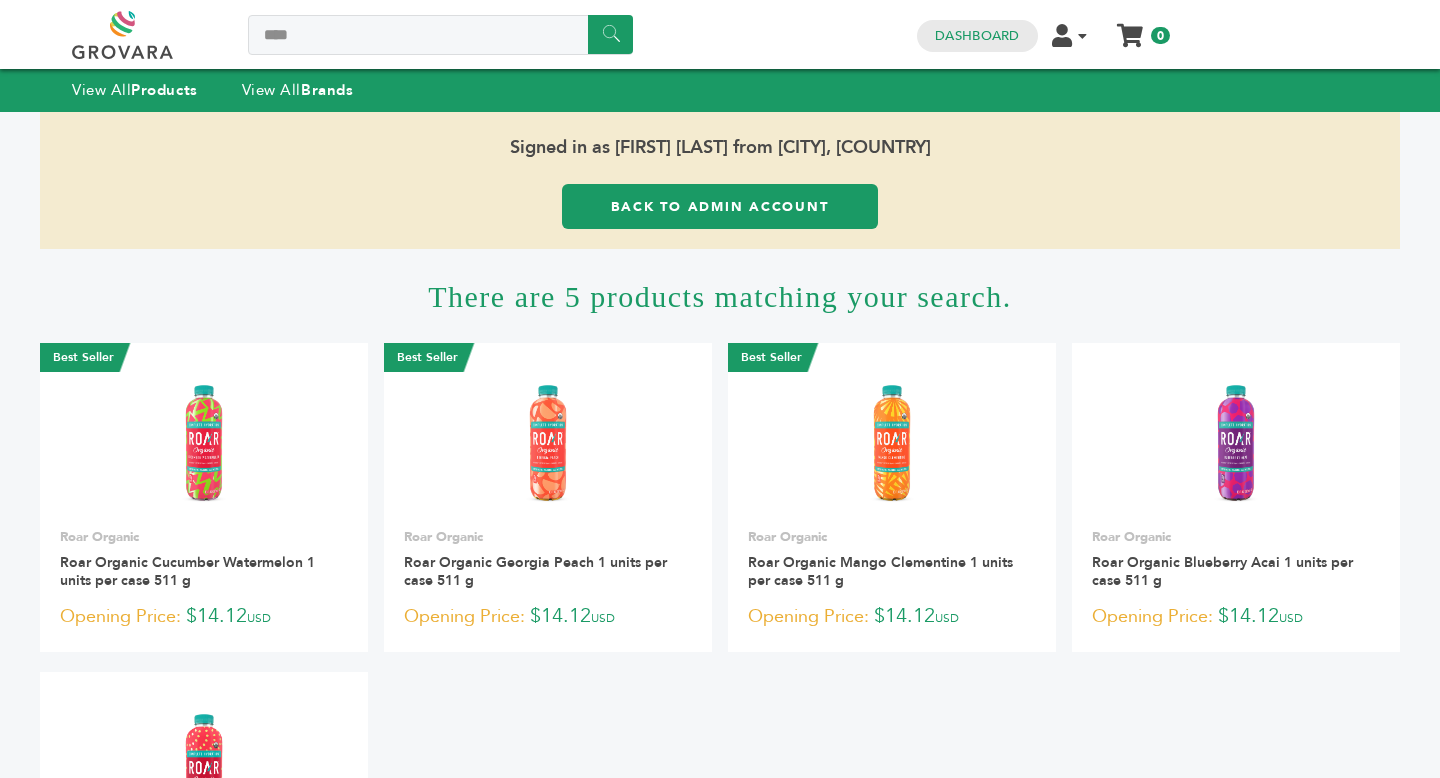 scroll, scrollTop: 0, scrollLeft: 0, axis: both 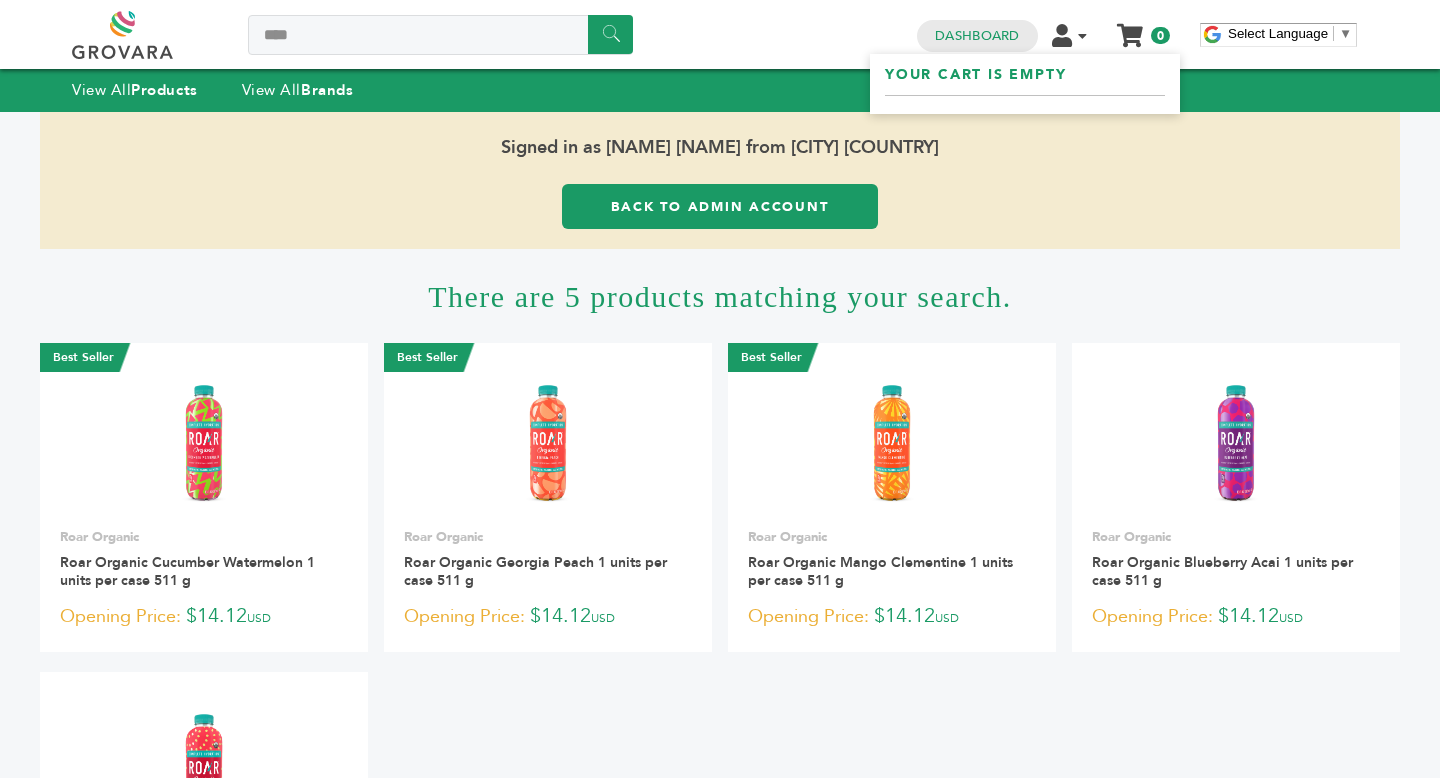 click on "My Cart
Your cart is empty
0" 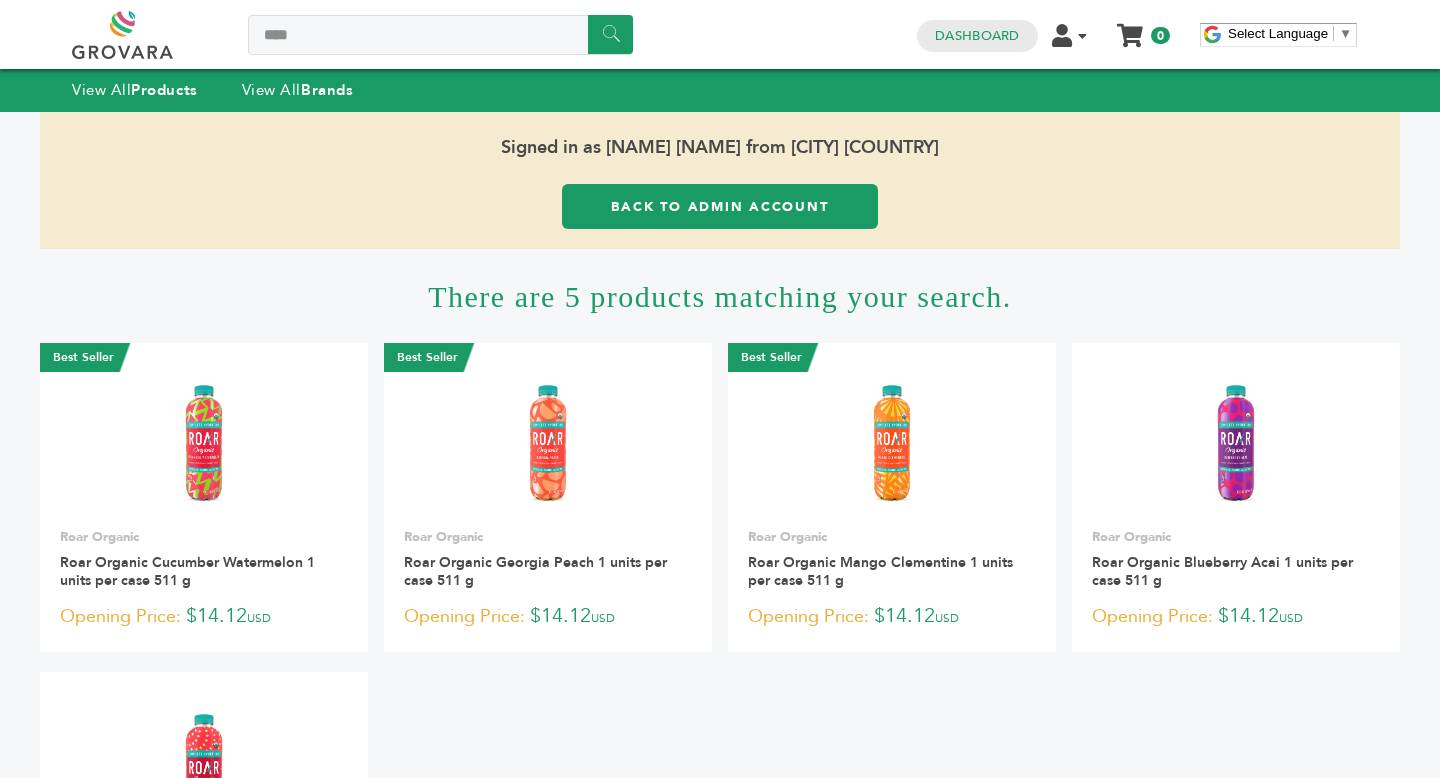 click on "**** 						 ******
0															0
Dashboard
Edit Account
Order Management
Sign Out
My Cart
Your cart is empty
0
Select Language ​ ▼" 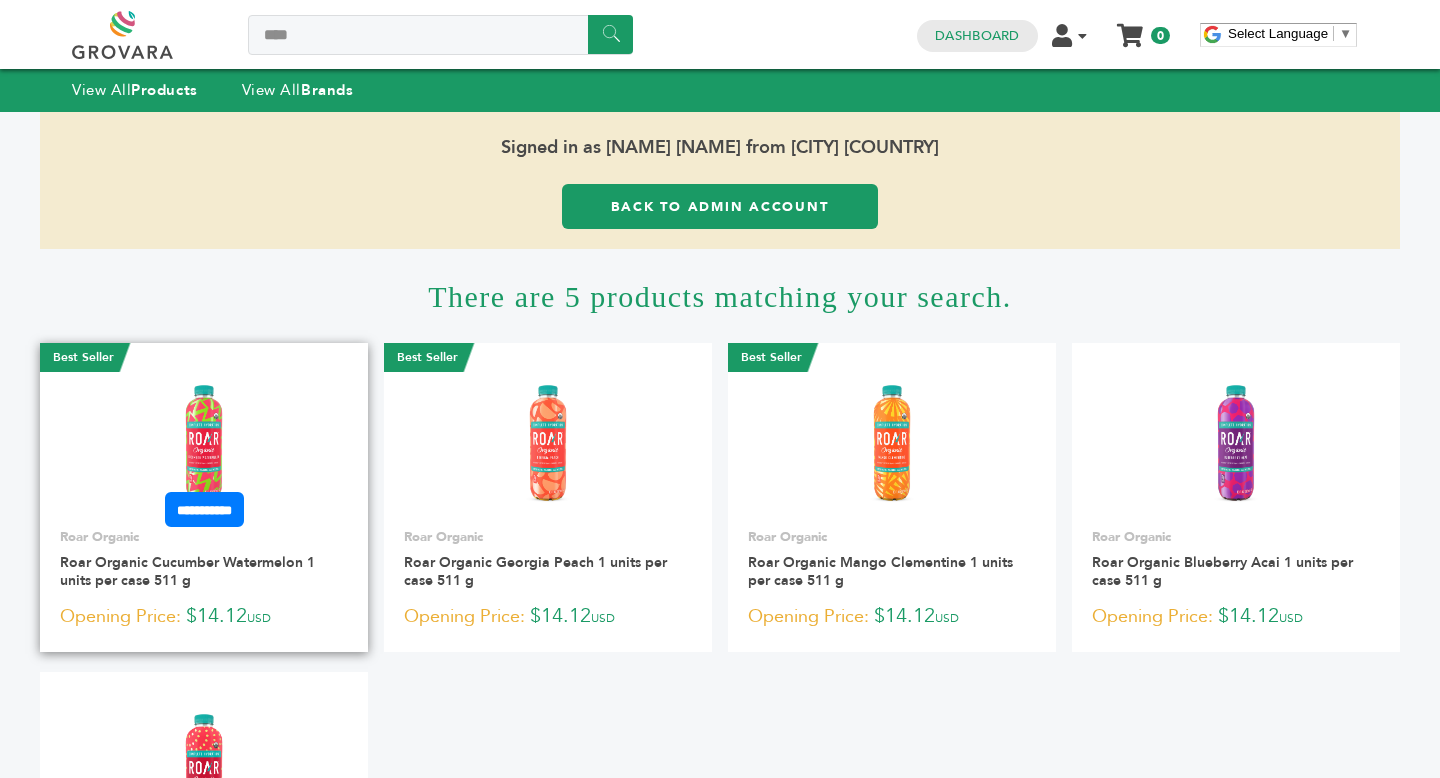 click 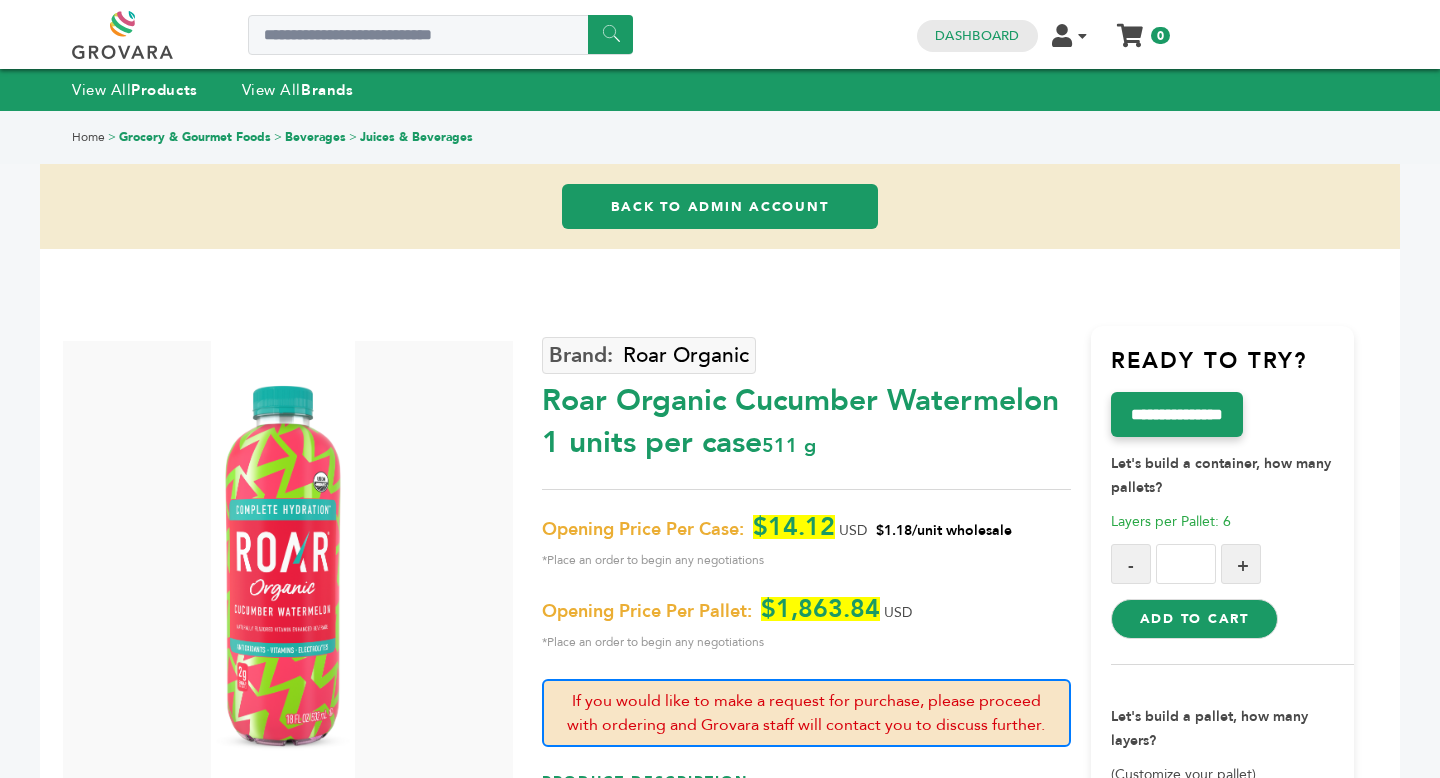 scroll, scrollTop: 0, scrollLeft: 0, axis: both 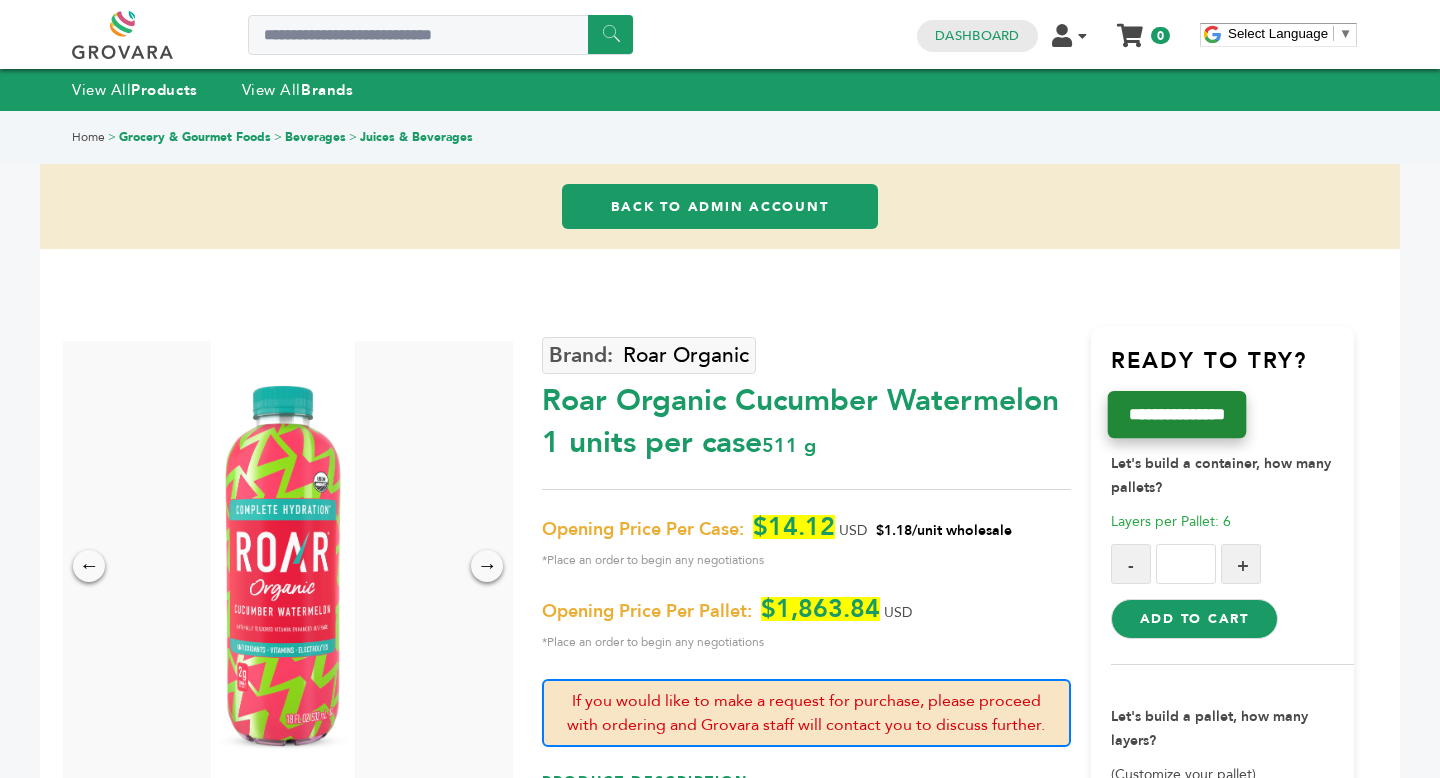 click on "**********" at bounding box center (1176, 413) 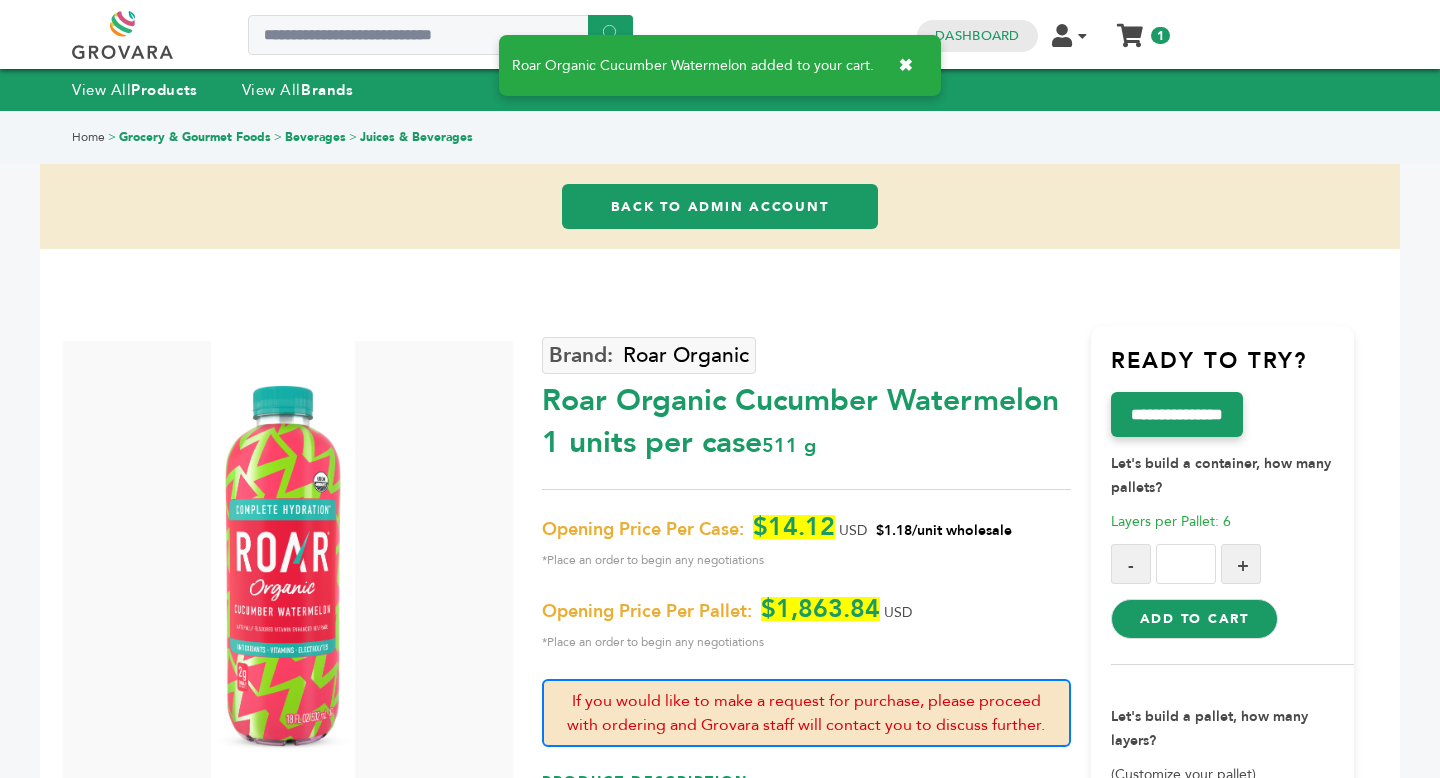 scroll, scrollTop: 0, scrollLeft: 0, axis: both 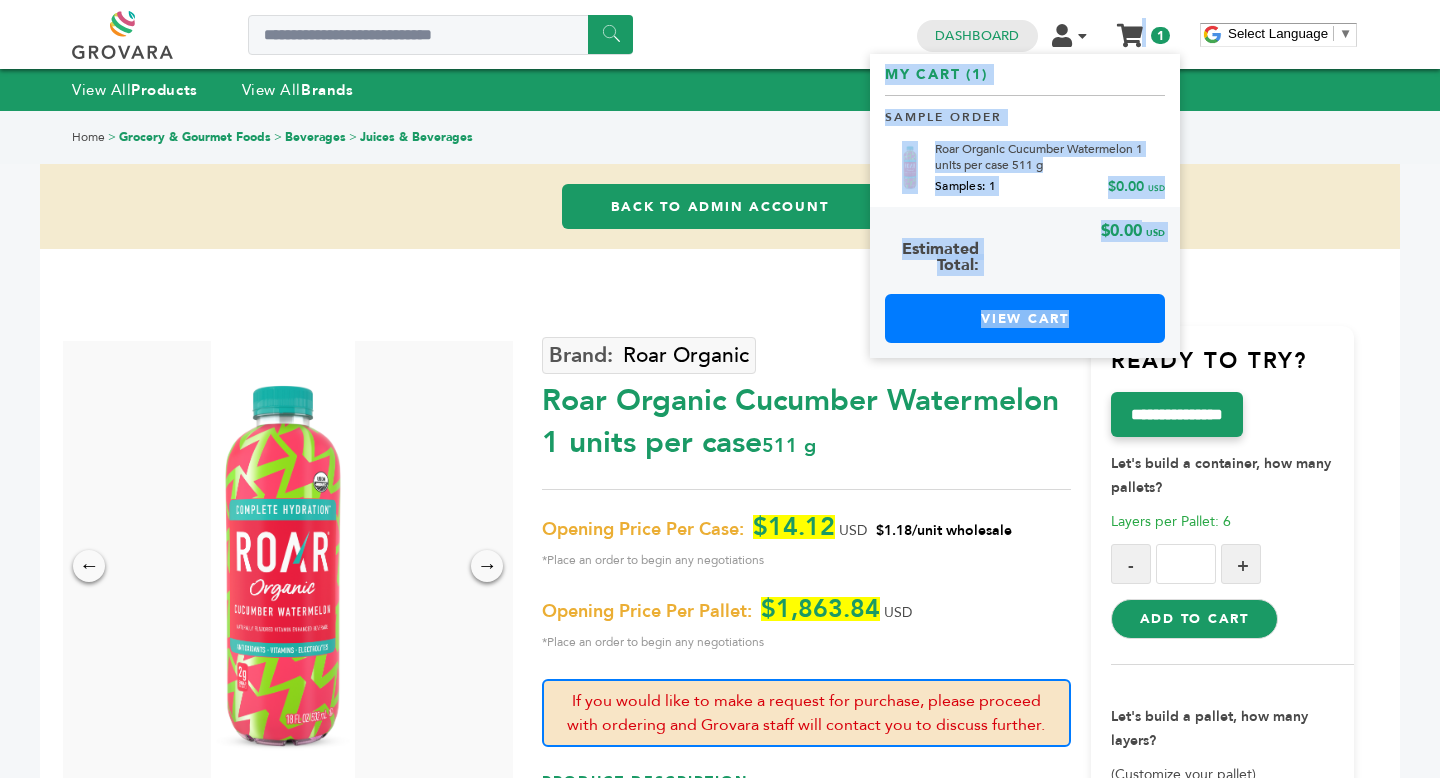 click on "Edit Account
Order Management
Sign Out
My Cart
My Cart (1)
Sample Order
Roar Organic Cucumber Watermelon 1 units per case 511 g
Samples: 1
$0.00
USD
USD" at bounding box center (1116, 32) 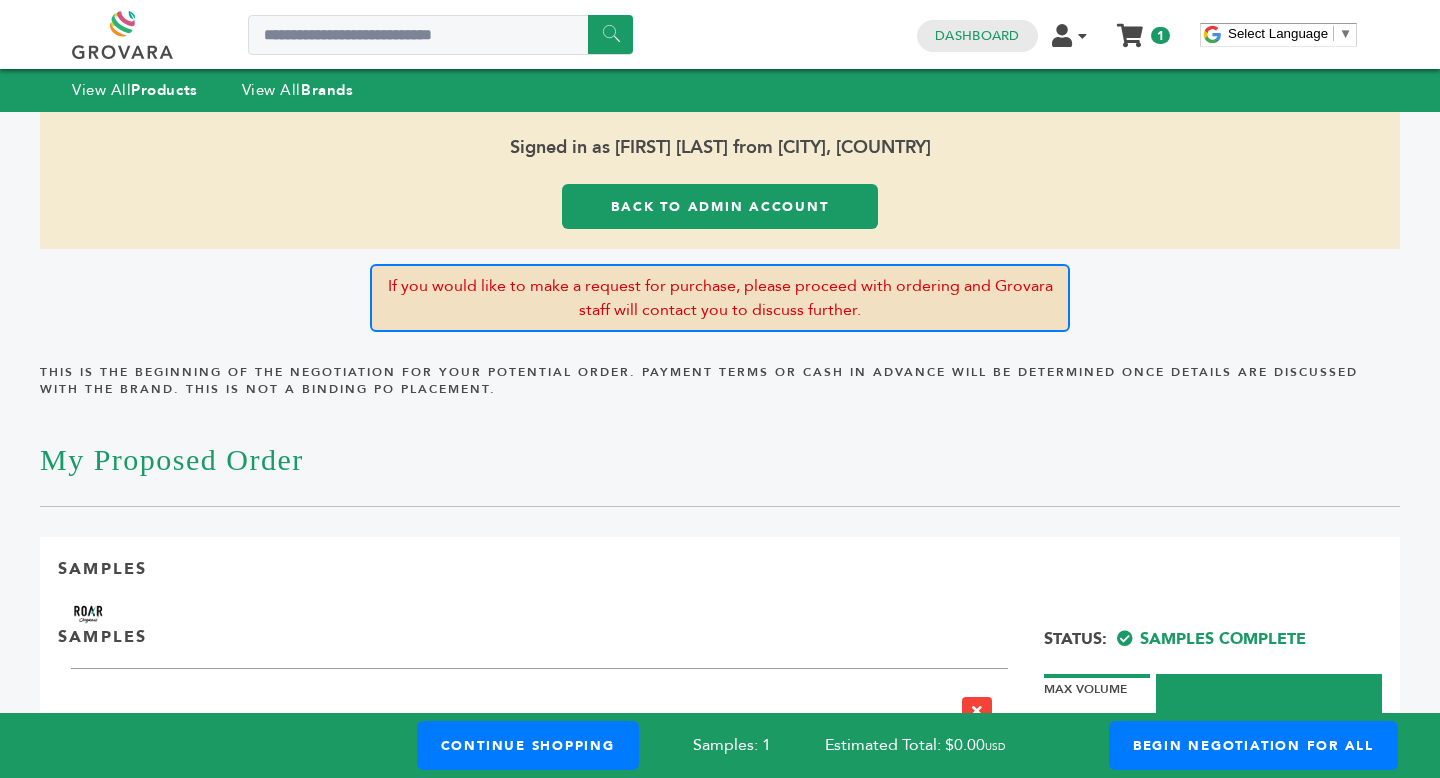 scroll, scrollTop: 0, scrollLeft: 0, axis: both 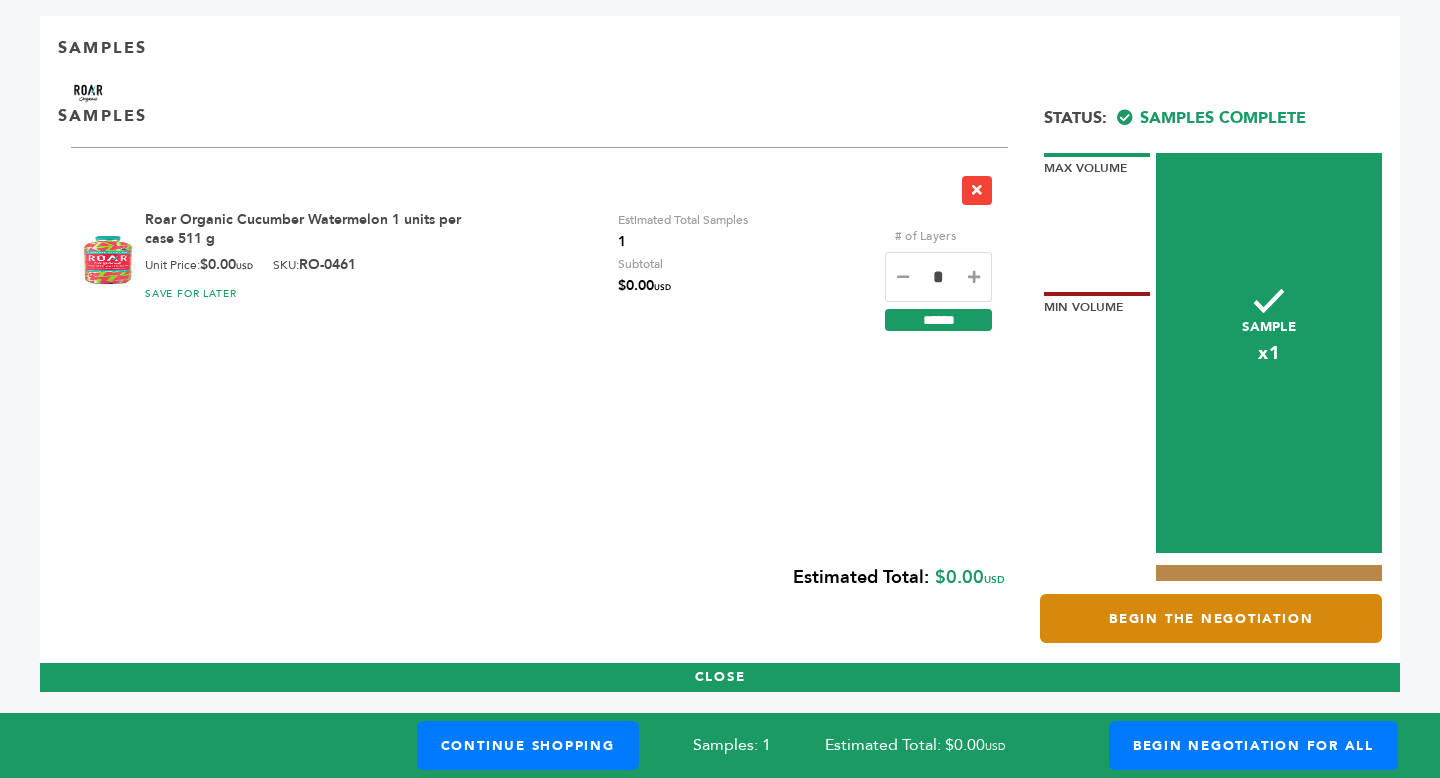 click on "Begin the Negotiation" at bounding box center (1211, 618) 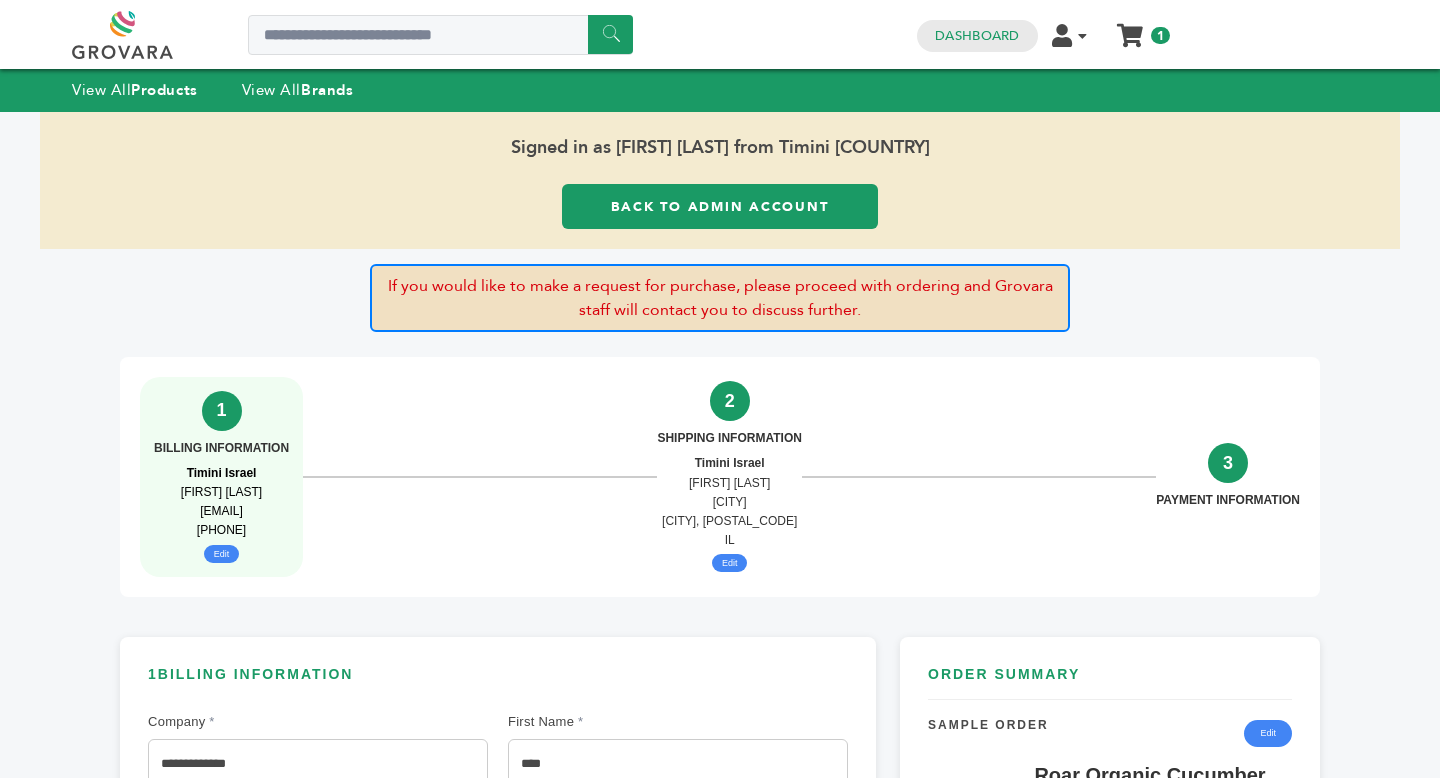 scroll, scrollTop: 0, scrollLeft: 0, axis: both 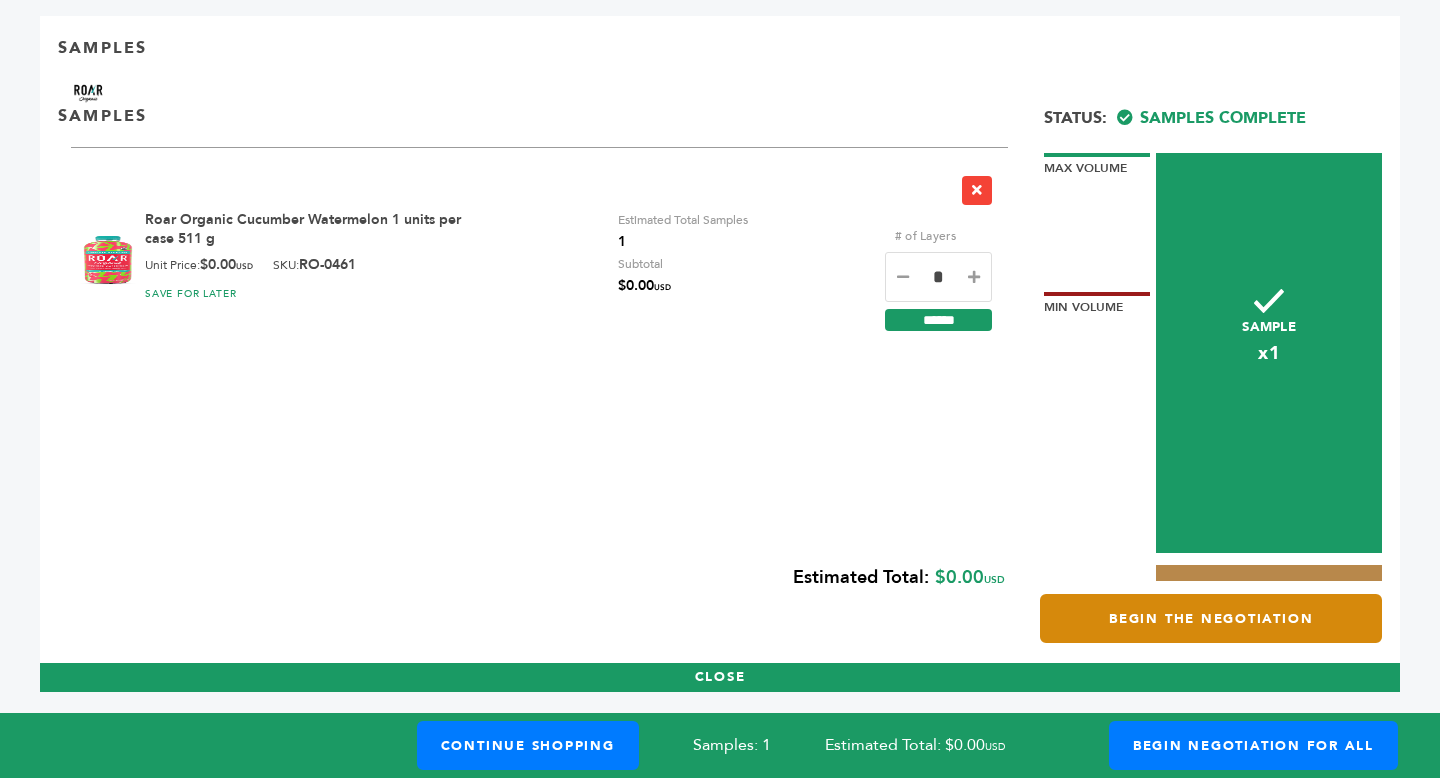 click on "Begin the Negotiation" at bounding box center (1211, 618) 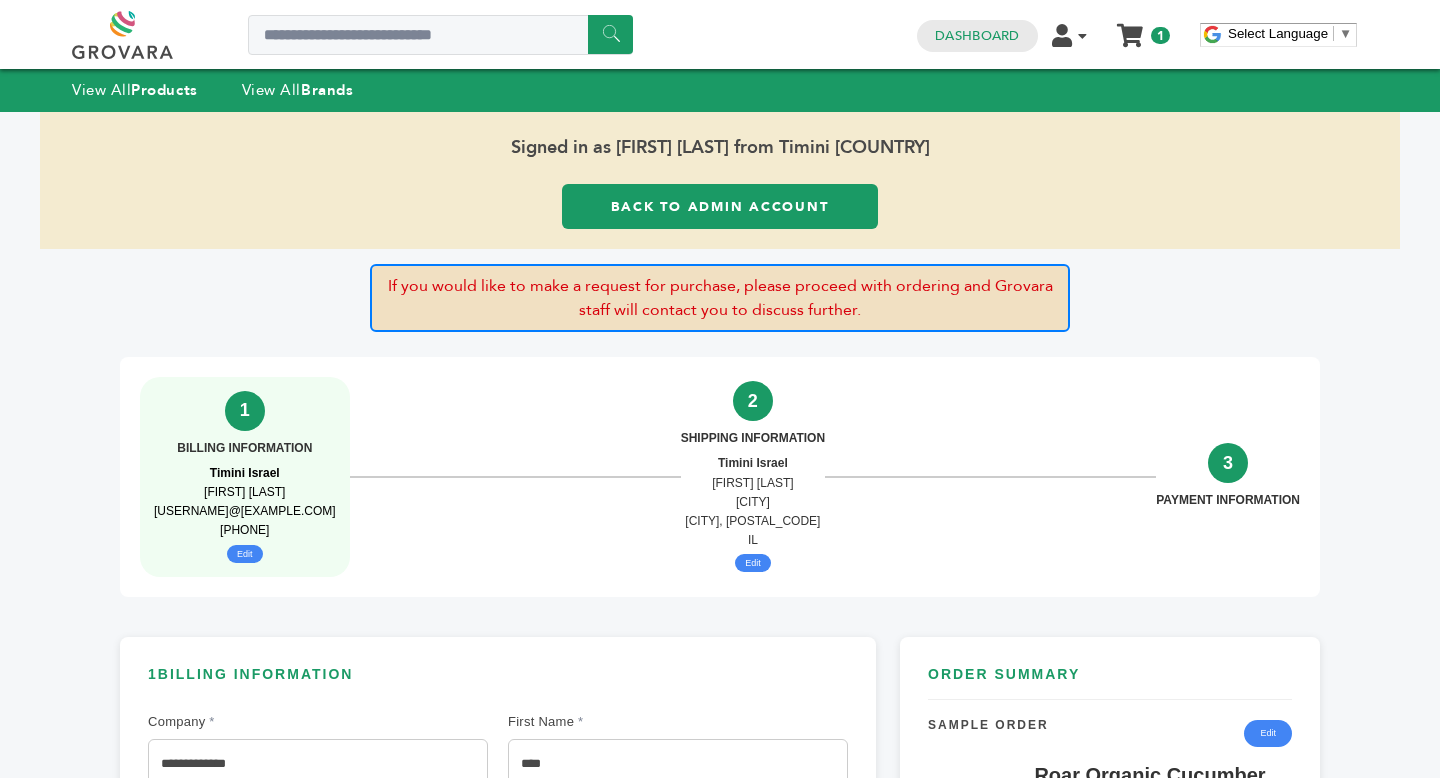 scroll, scrollTop: 0, scrollLeft: 0, axis: both 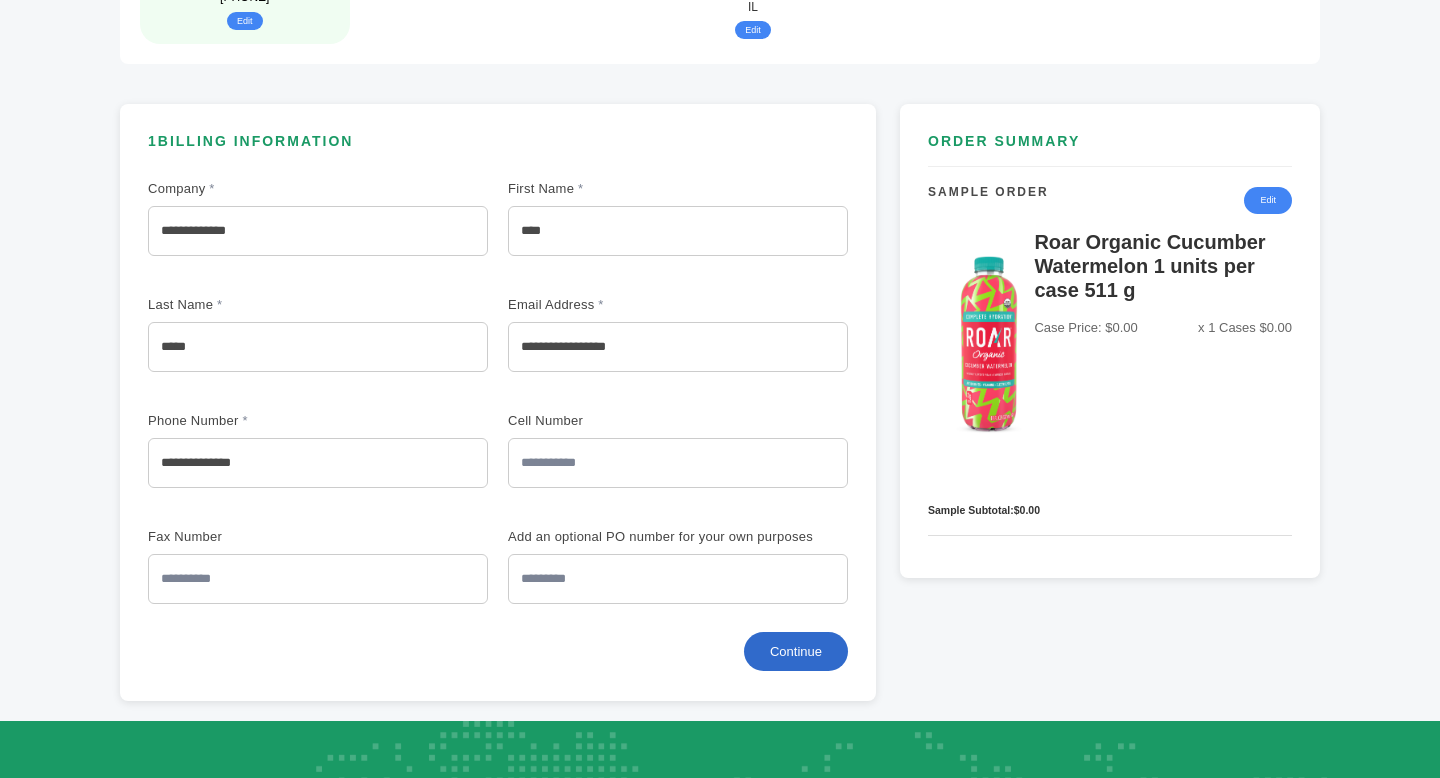 click on "Continue" at bounding box center [796, 651] 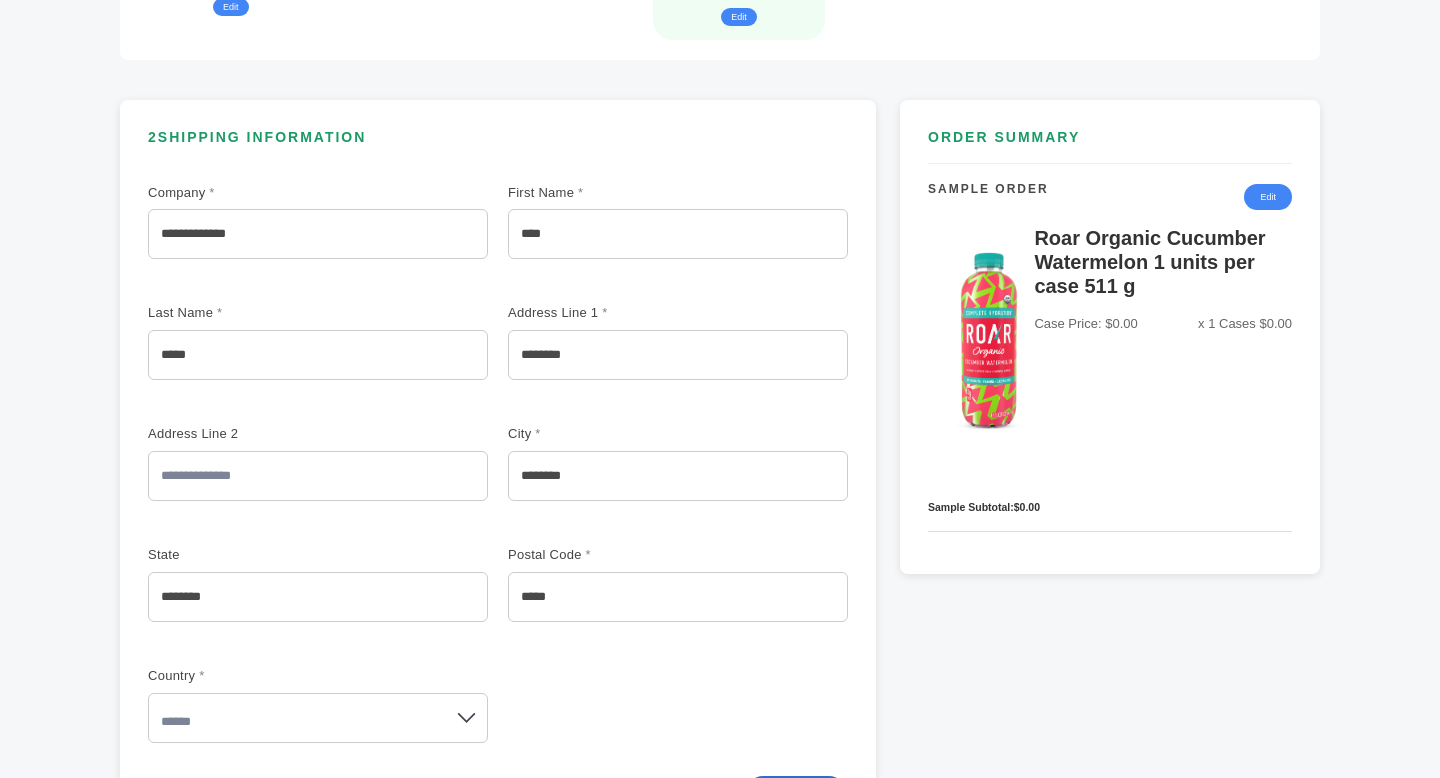 scroll, scrollTop: 956, scrollLeft: 0, axis: vertical 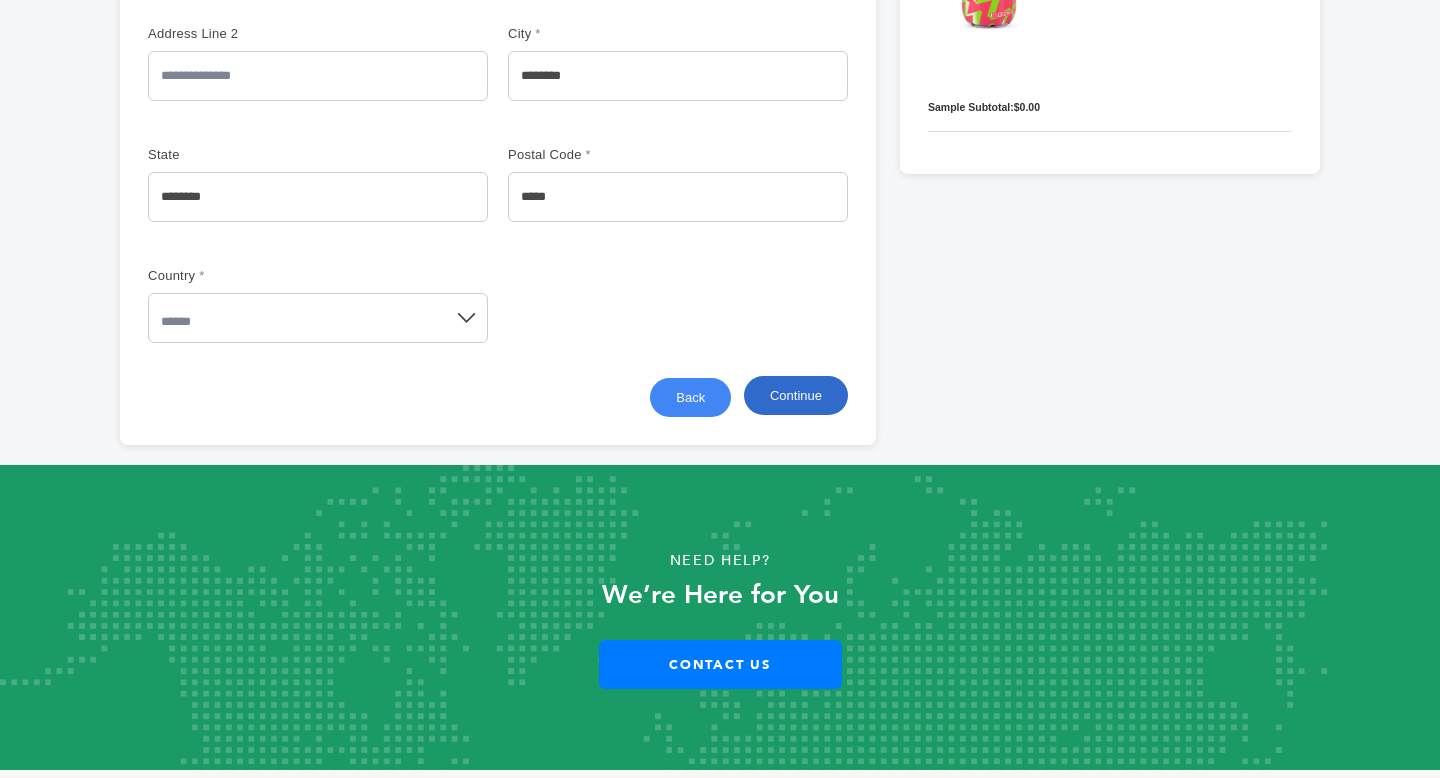 click on "Continue" at bounding box center (796, 395) 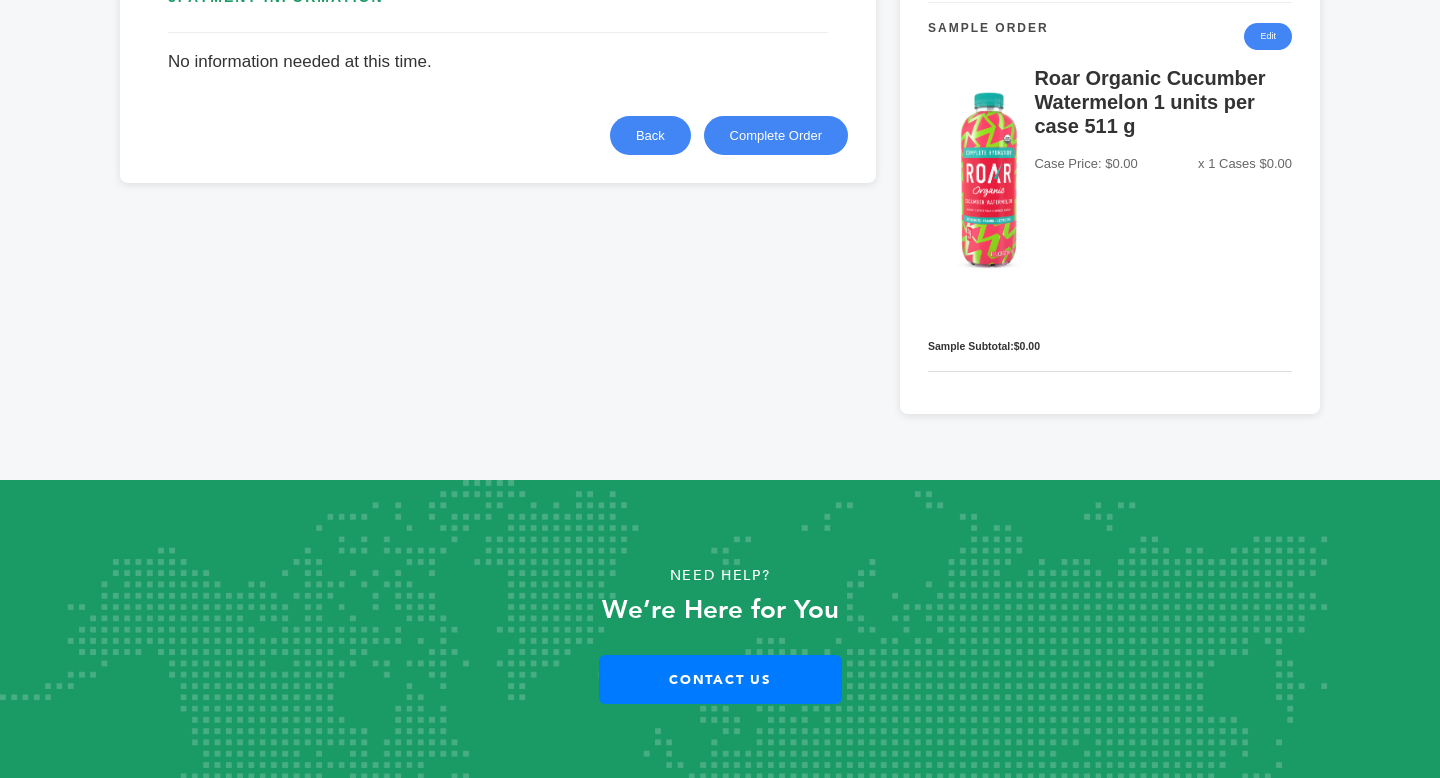 scroll, scrollTop: 437, scrollLeft: 0, axis: vertical 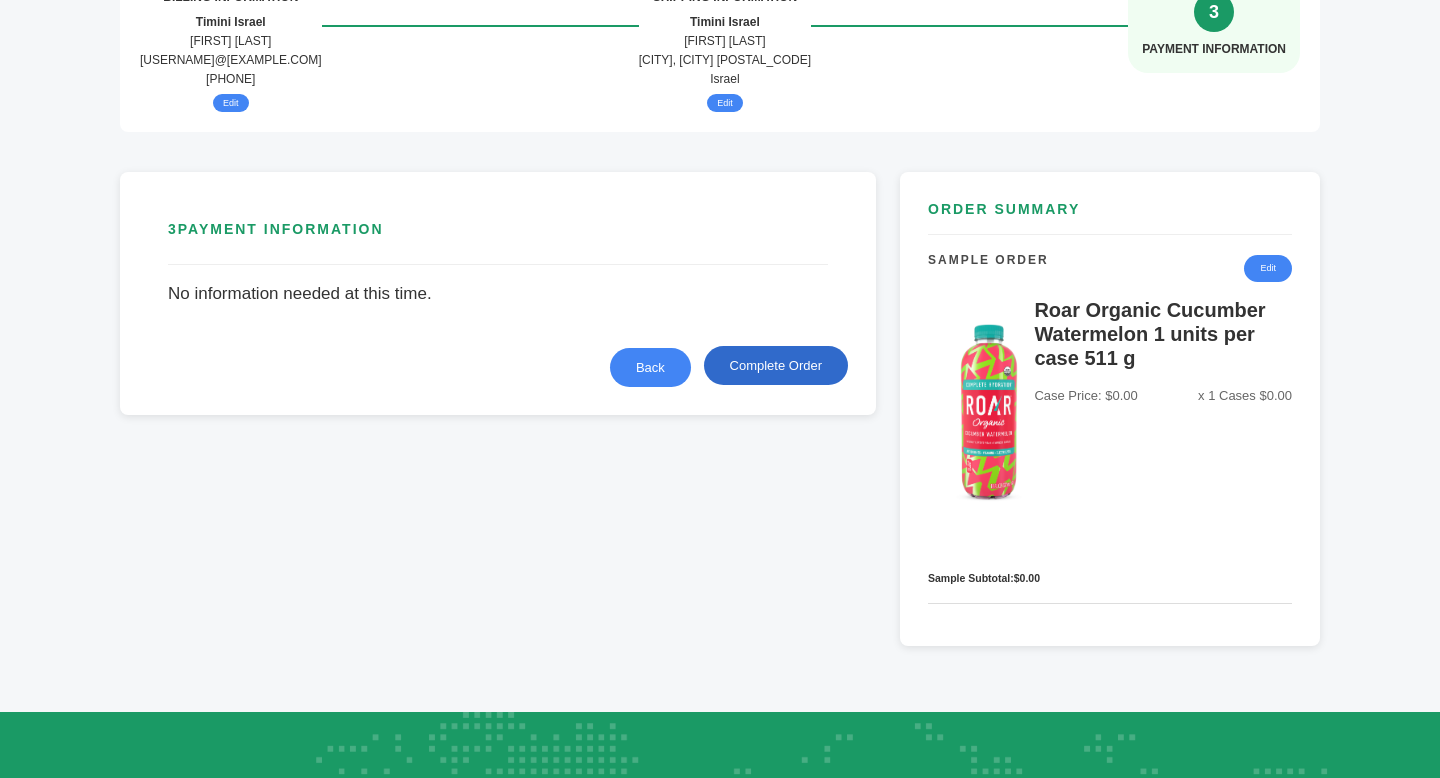 click on "Complete Order" at bounding box center (776, 365) 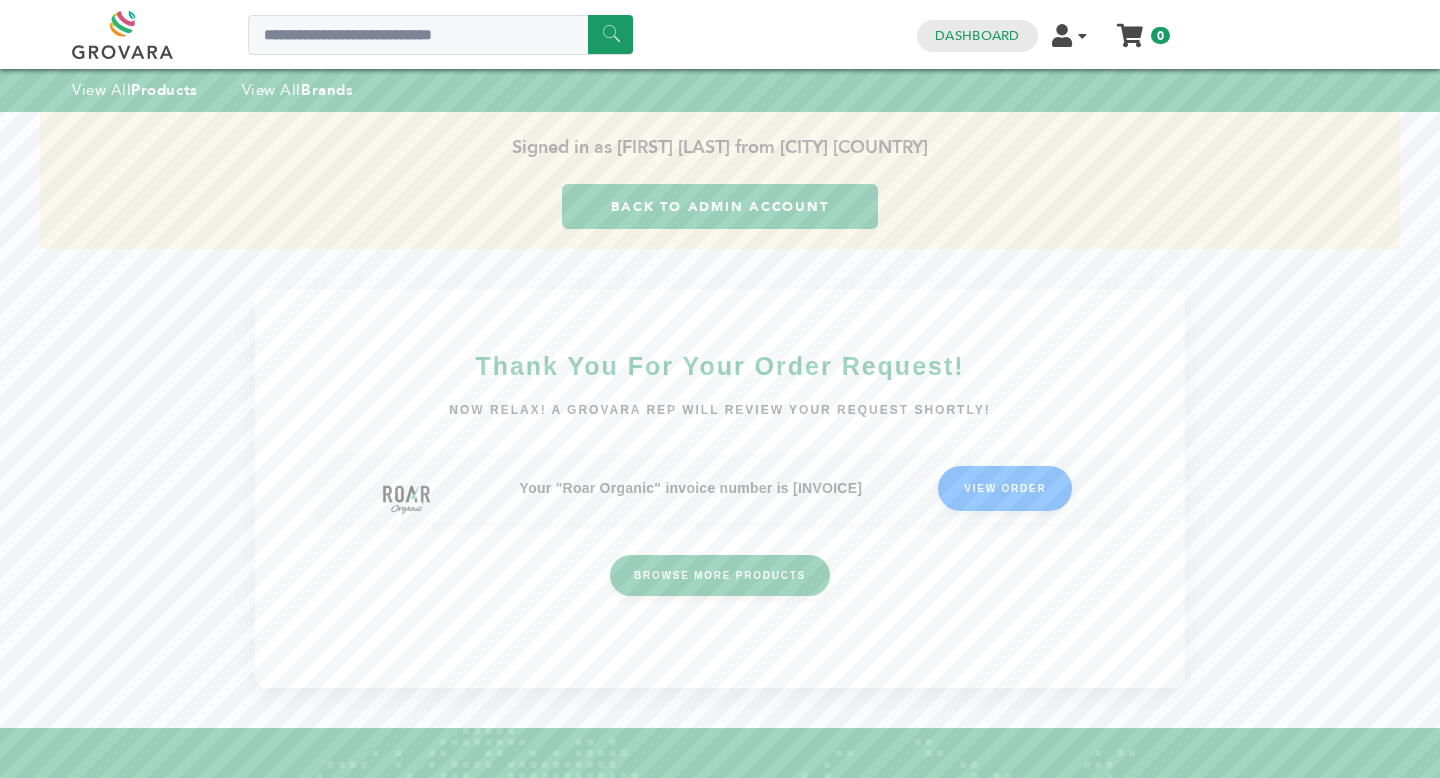 scroll, scrollTop: 0, scrollLeft: 0, axis: both 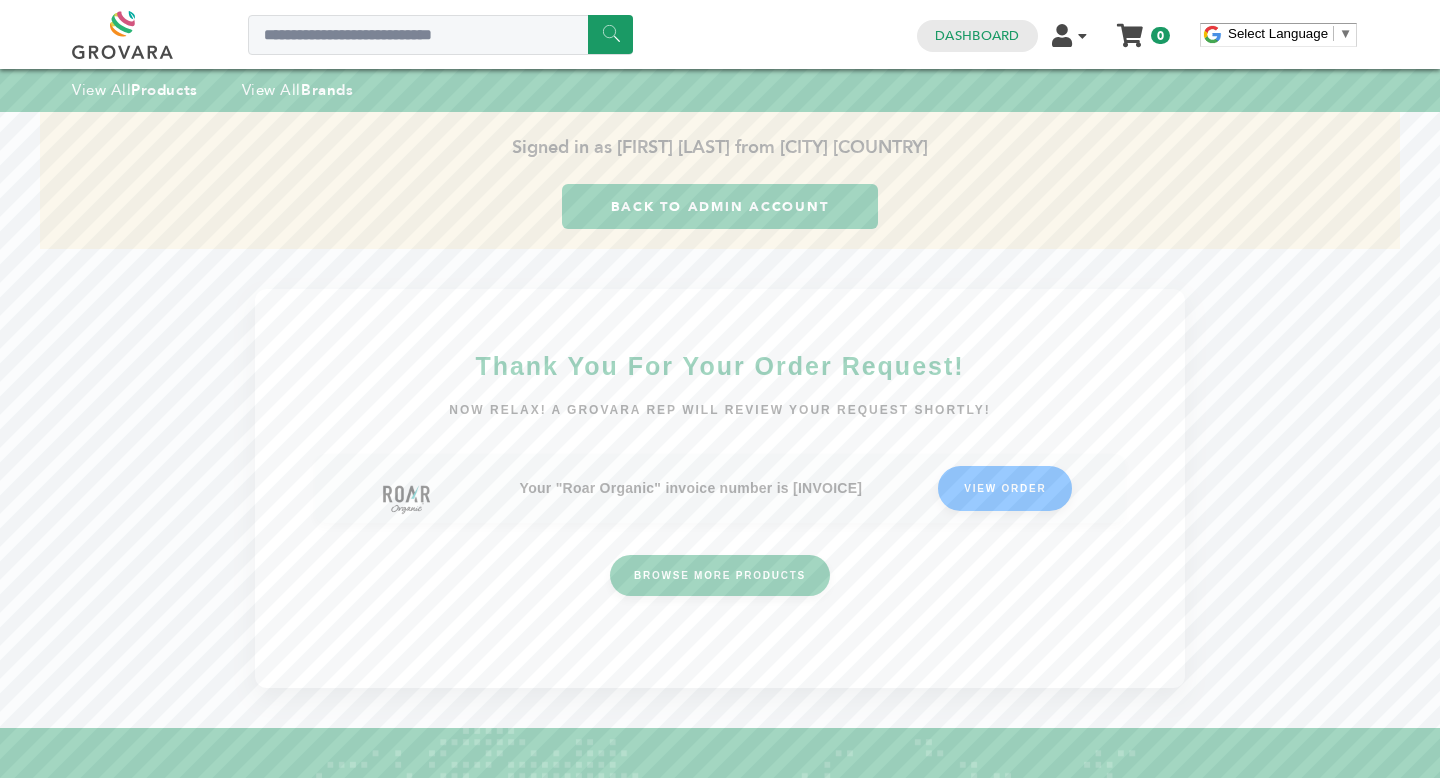 click on "Hello! Grovara is best viewed on a desktop monitor.
Signed in as [FIRST] [LAST] from [CITY] [COUNTRY]
Back to Admin Account
Thank you for your order request!
Now relax! A Grovara rep will review your request shortly!
Your "Roar Organic" invoice number is [INVOICE]
VIEW ORDER
Browse More Products" at bounding box center [720, 400] 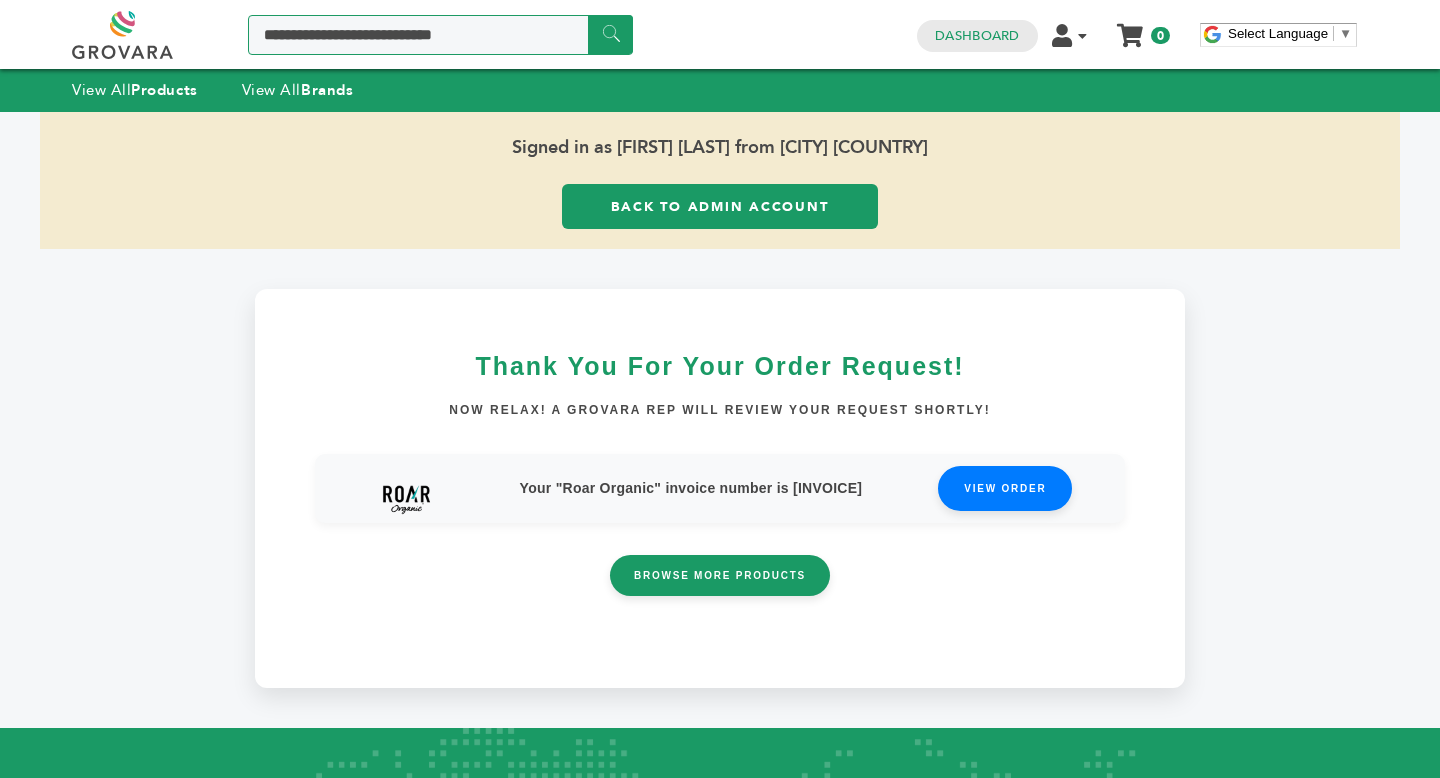 click at bounding box center (440, 35) 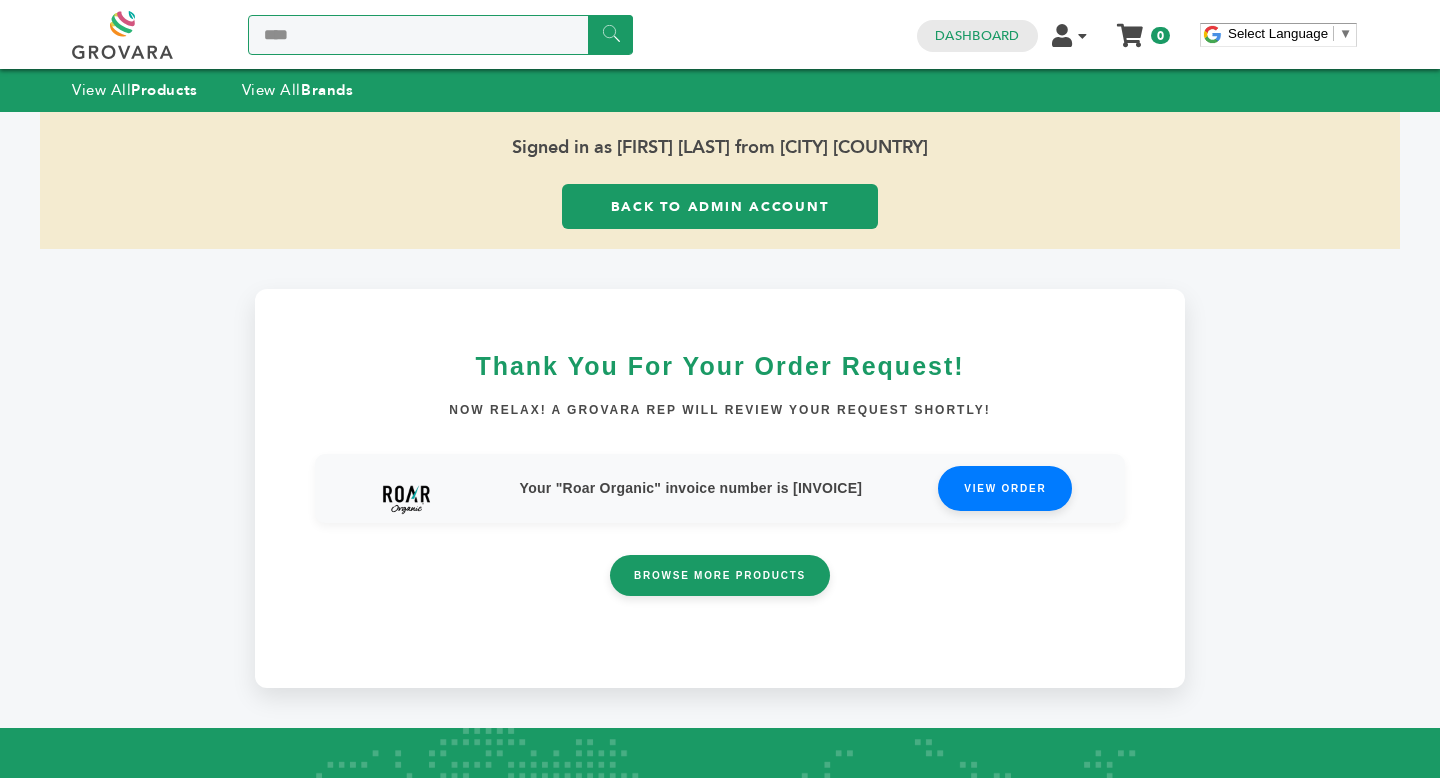 type on "****" 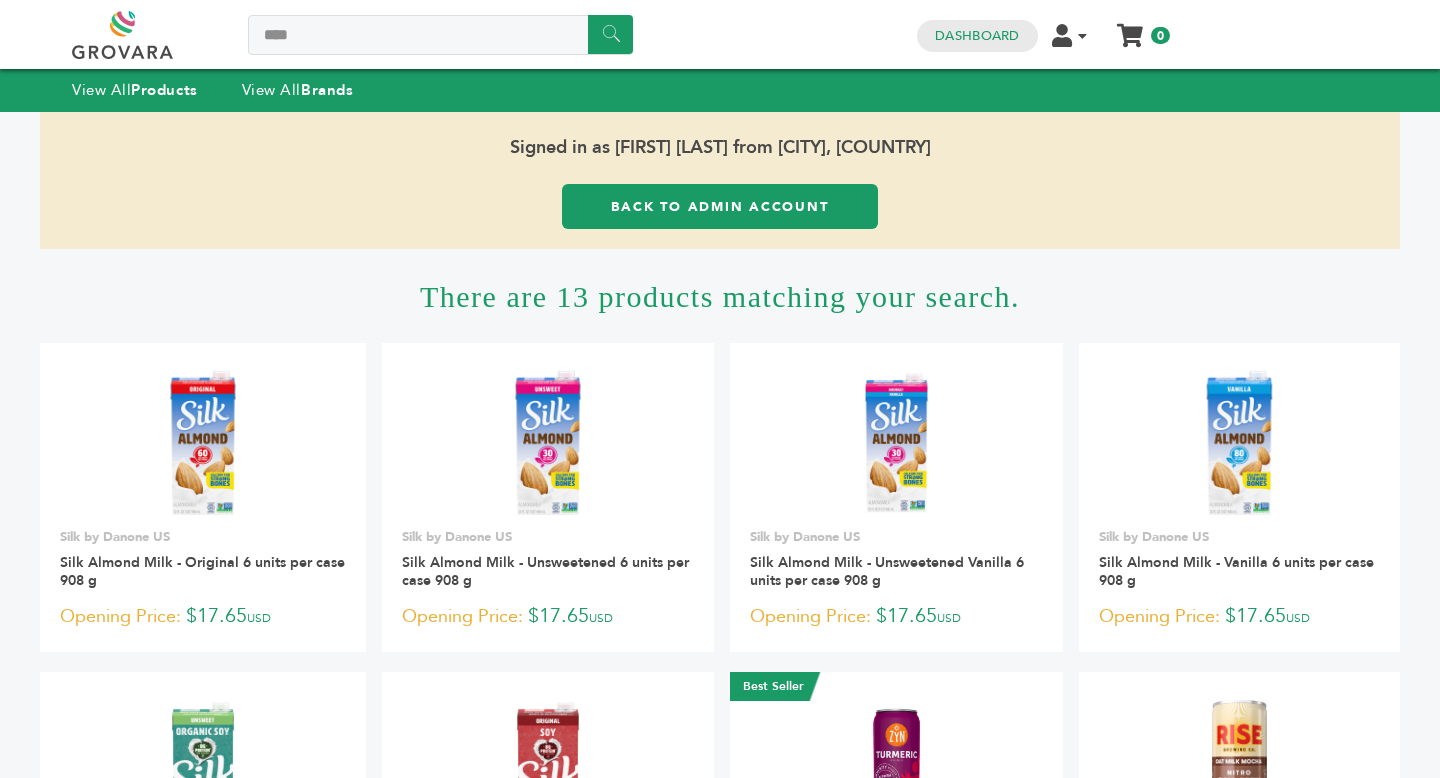 scroll, scrollTop: 0, scrollLeft: 0, axis: both 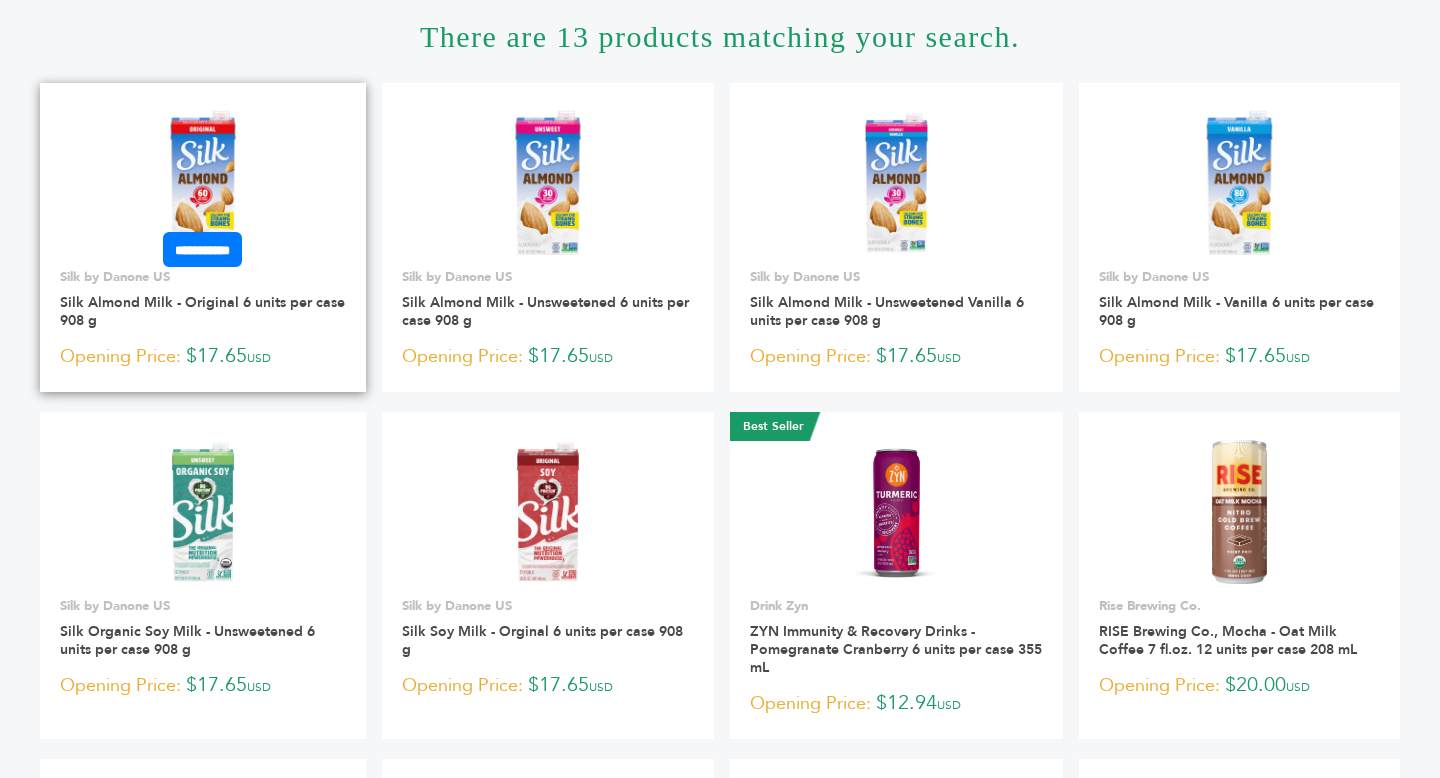 click at bounding box center [203, 182] 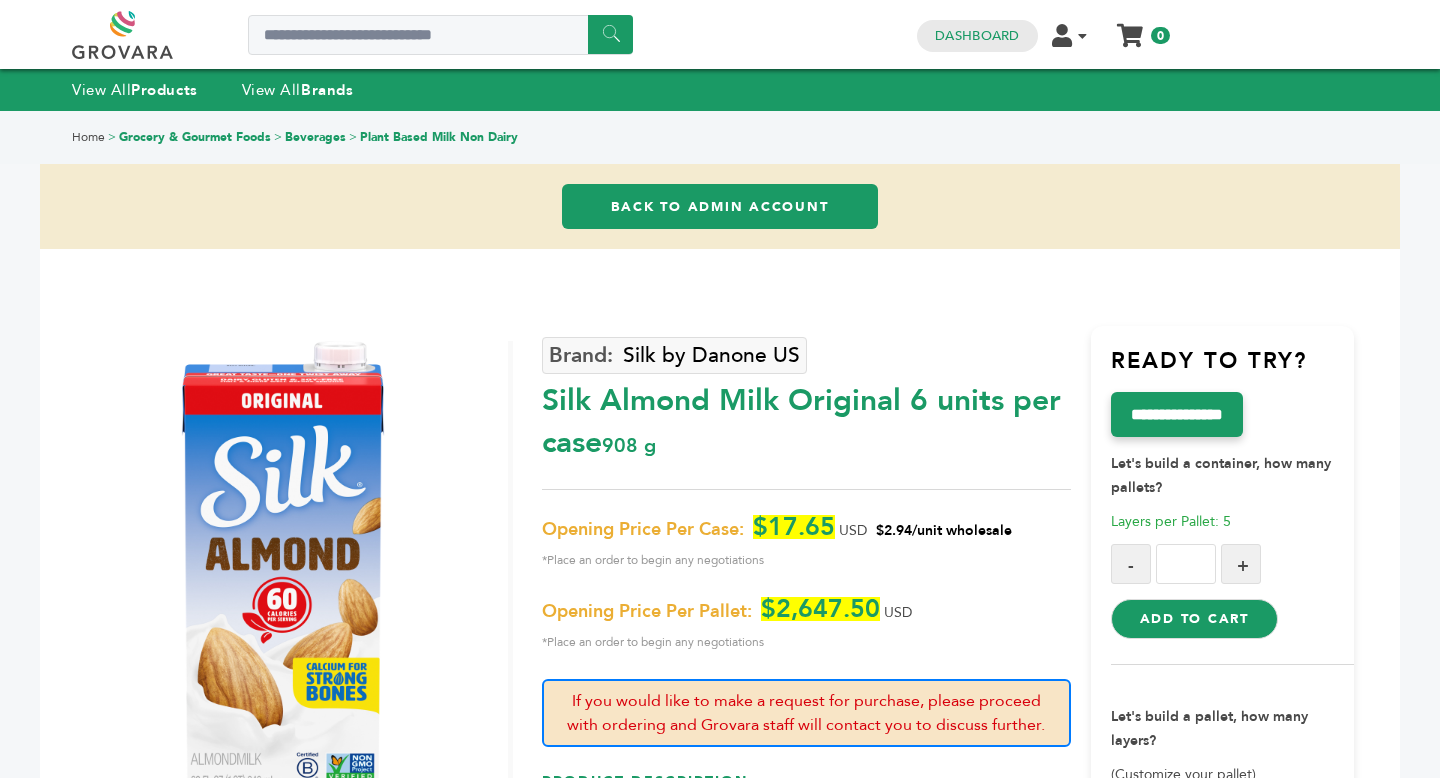 scroll, scrollTop: 0, scrollLeft: 0, axis: both 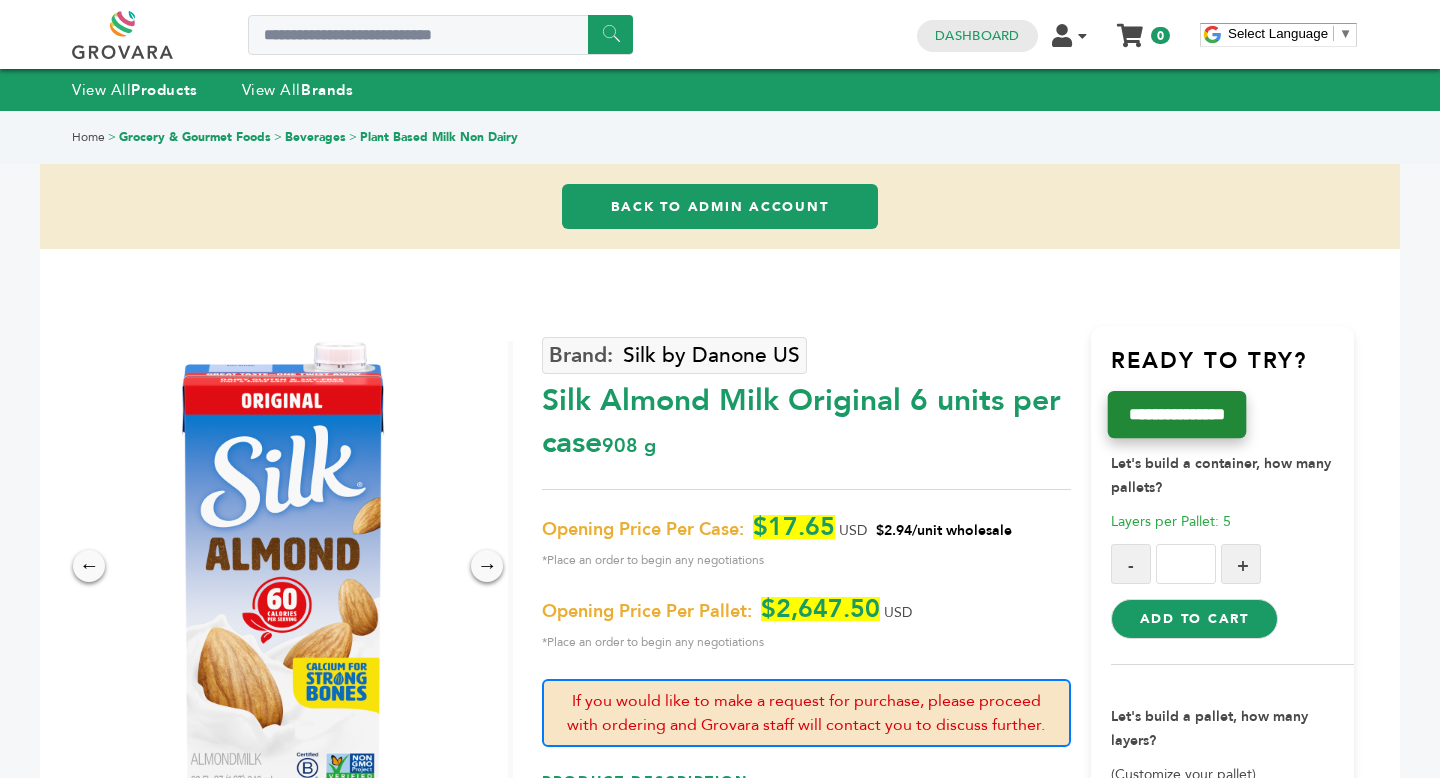 click on "**********" at bounding box center (1176, 413) 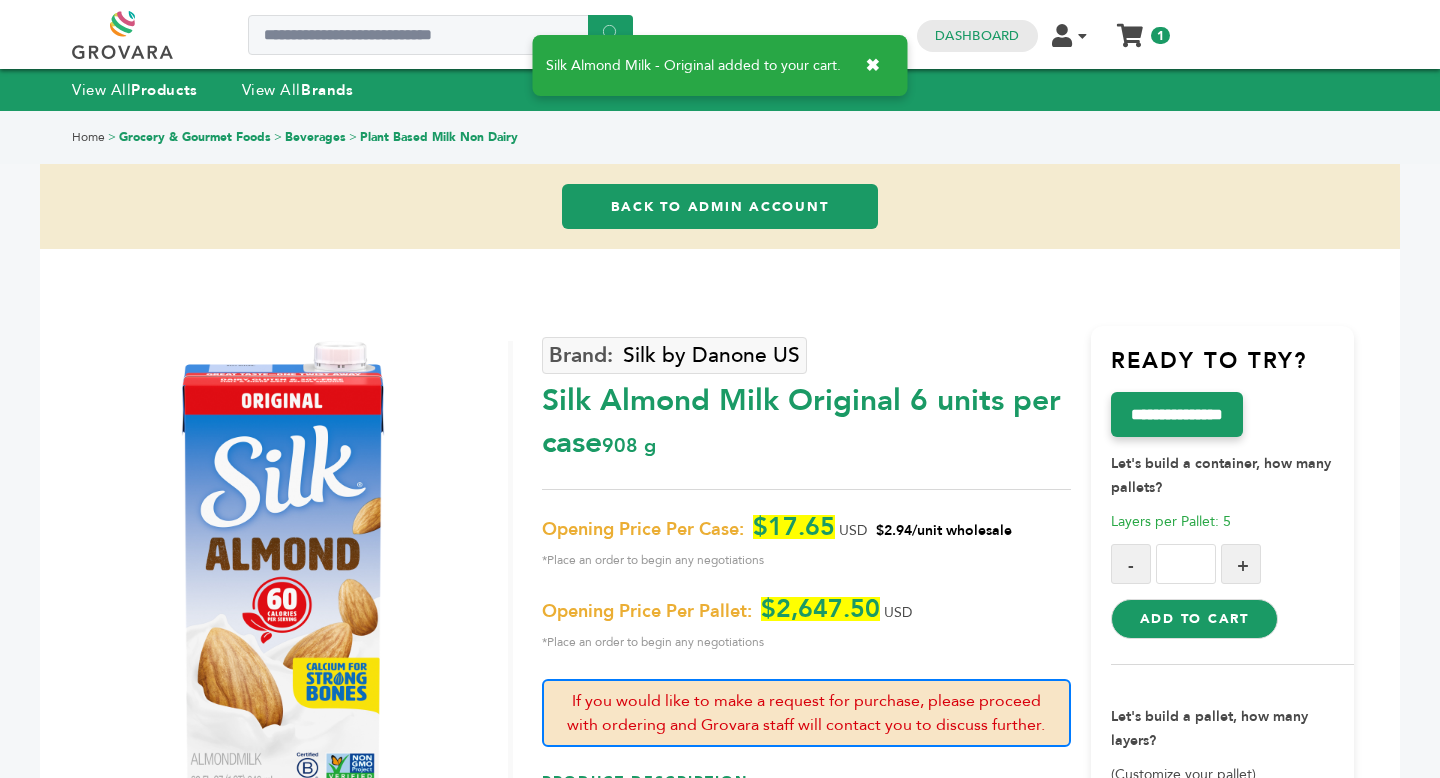 scroll, scrollTop: 0, scrollLeft: 0, axis: both 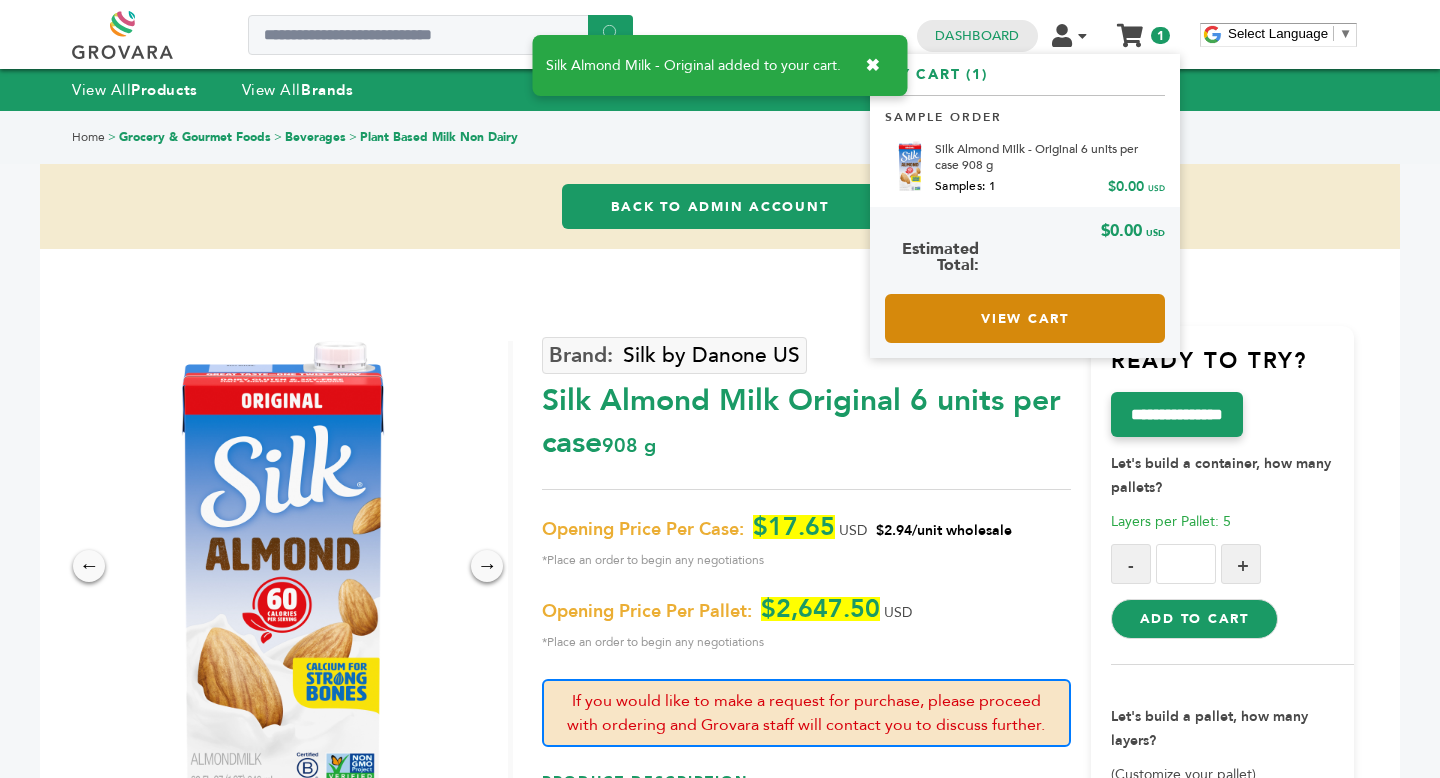click on "View Cart" at bounding box center (1025, 318) 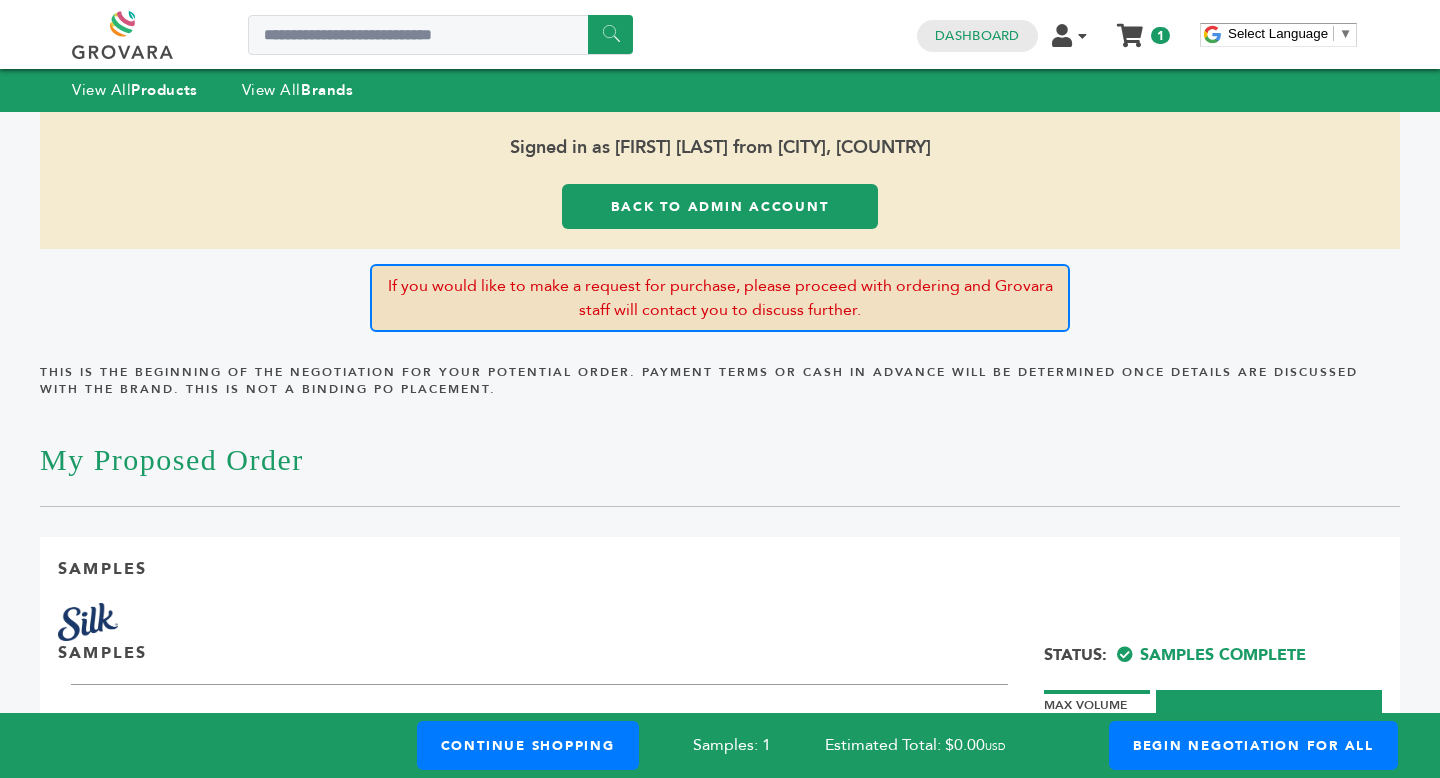 scroll, scrollTop: 0, scrollLeft: 0, axis: both 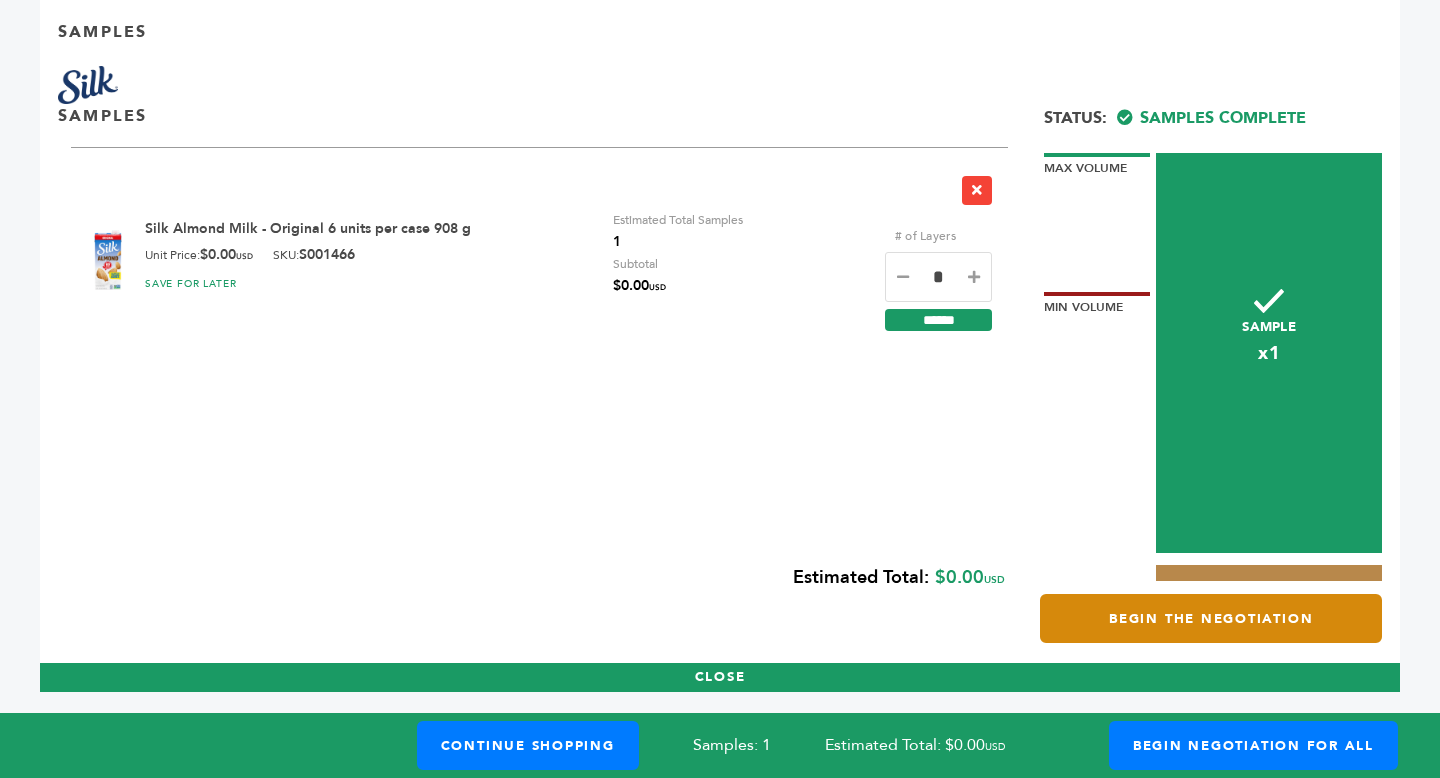 click on "Begin the Negotiation" at bounding box center (1211, 618) 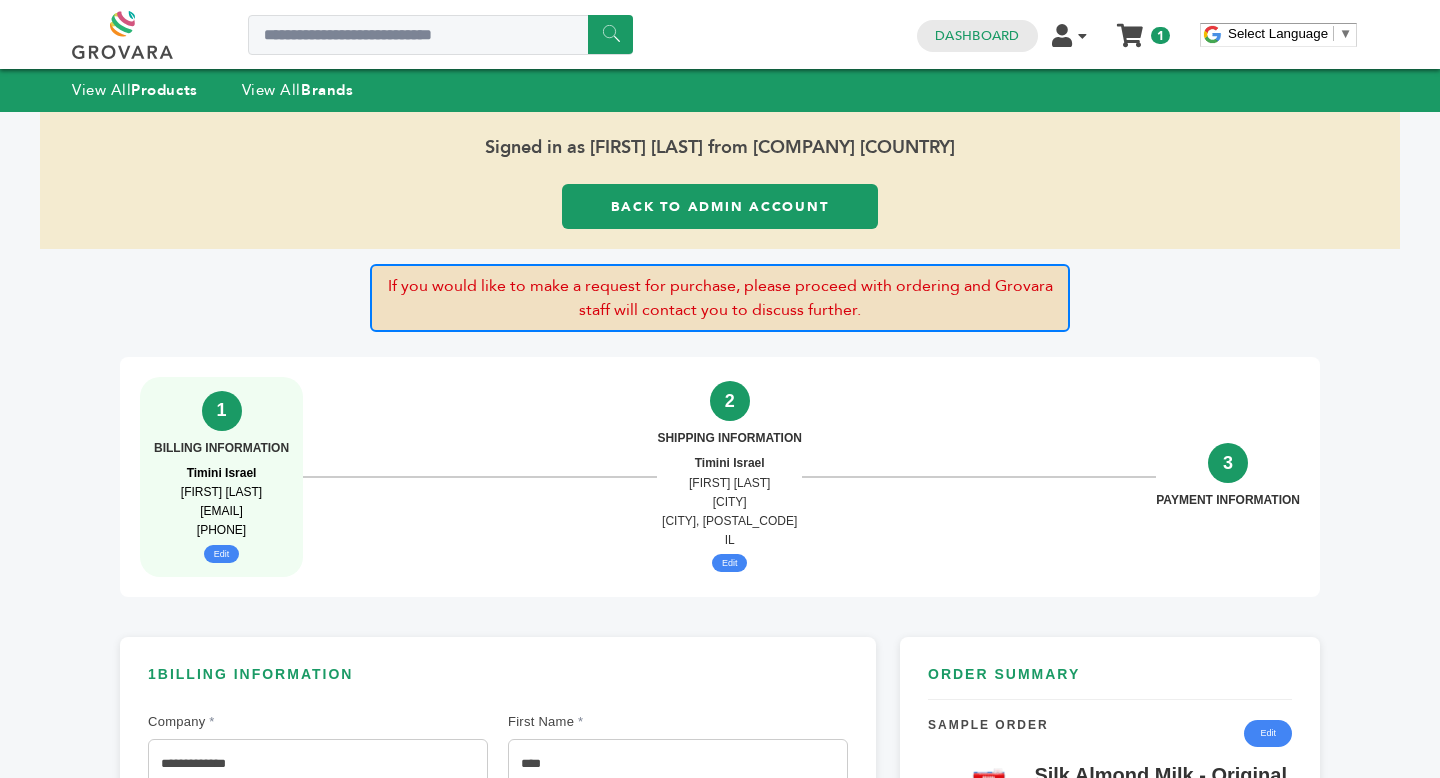 scroll, scrollTop: 0, scrollLeft: 0, axis: both 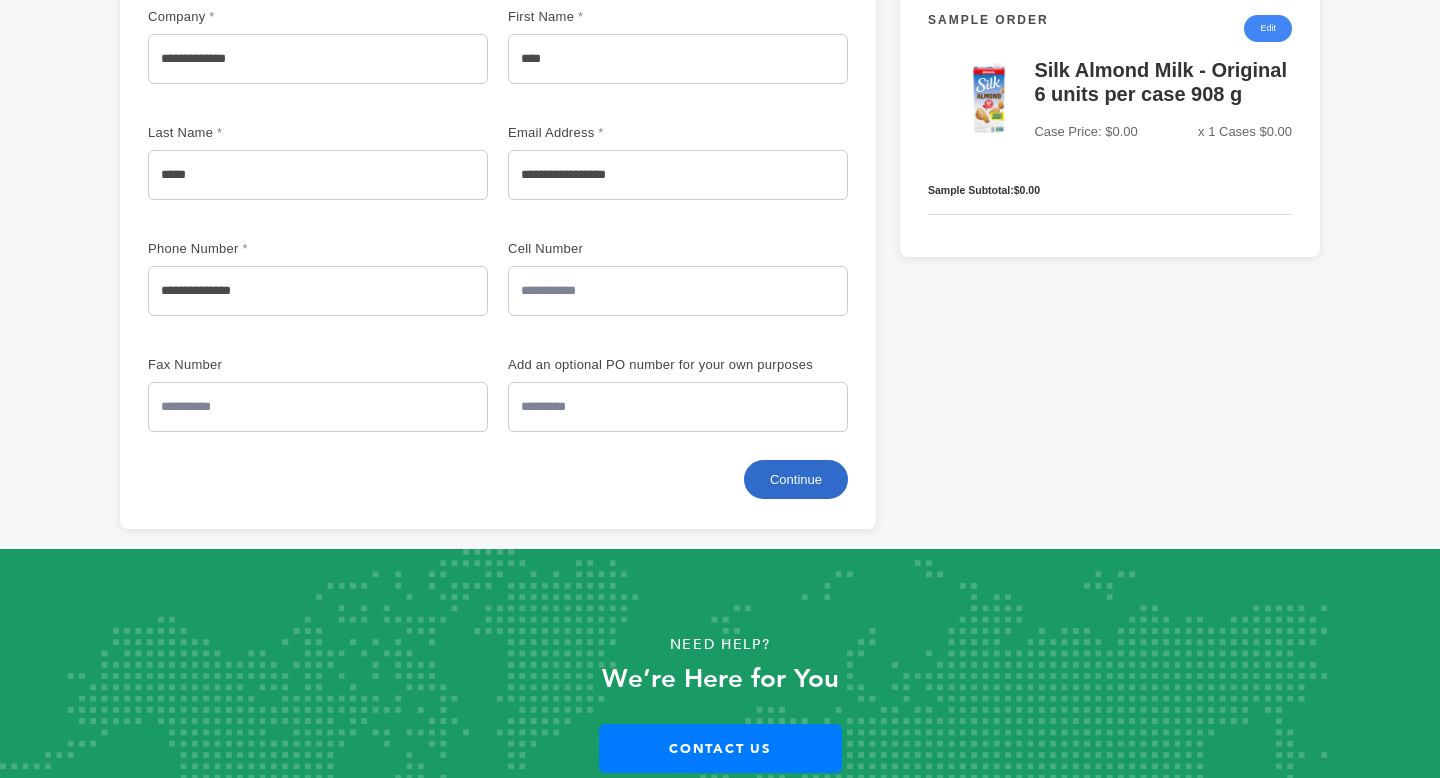 click on "Continue" at bounding box center (796, 479) 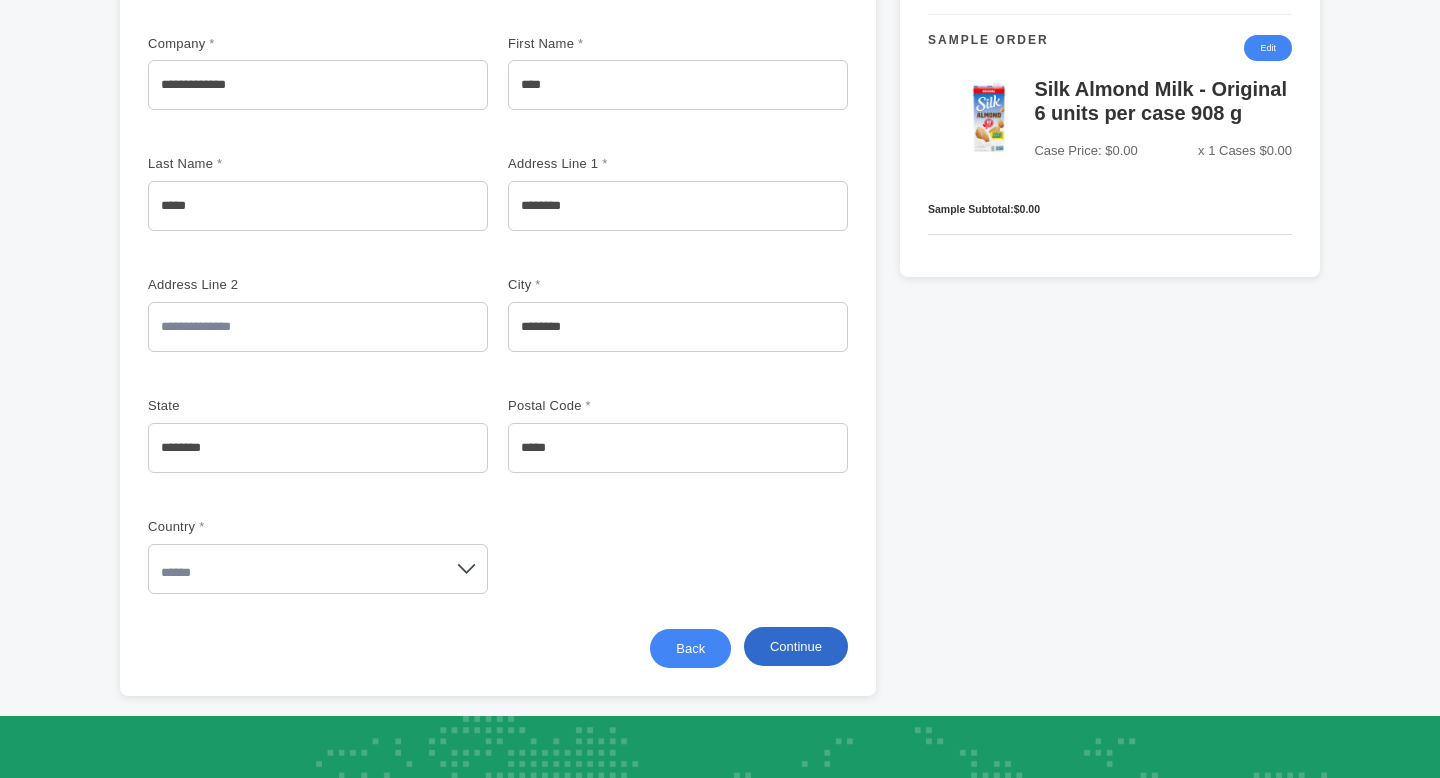 click on "Continue" at bounding box center [796, 646] 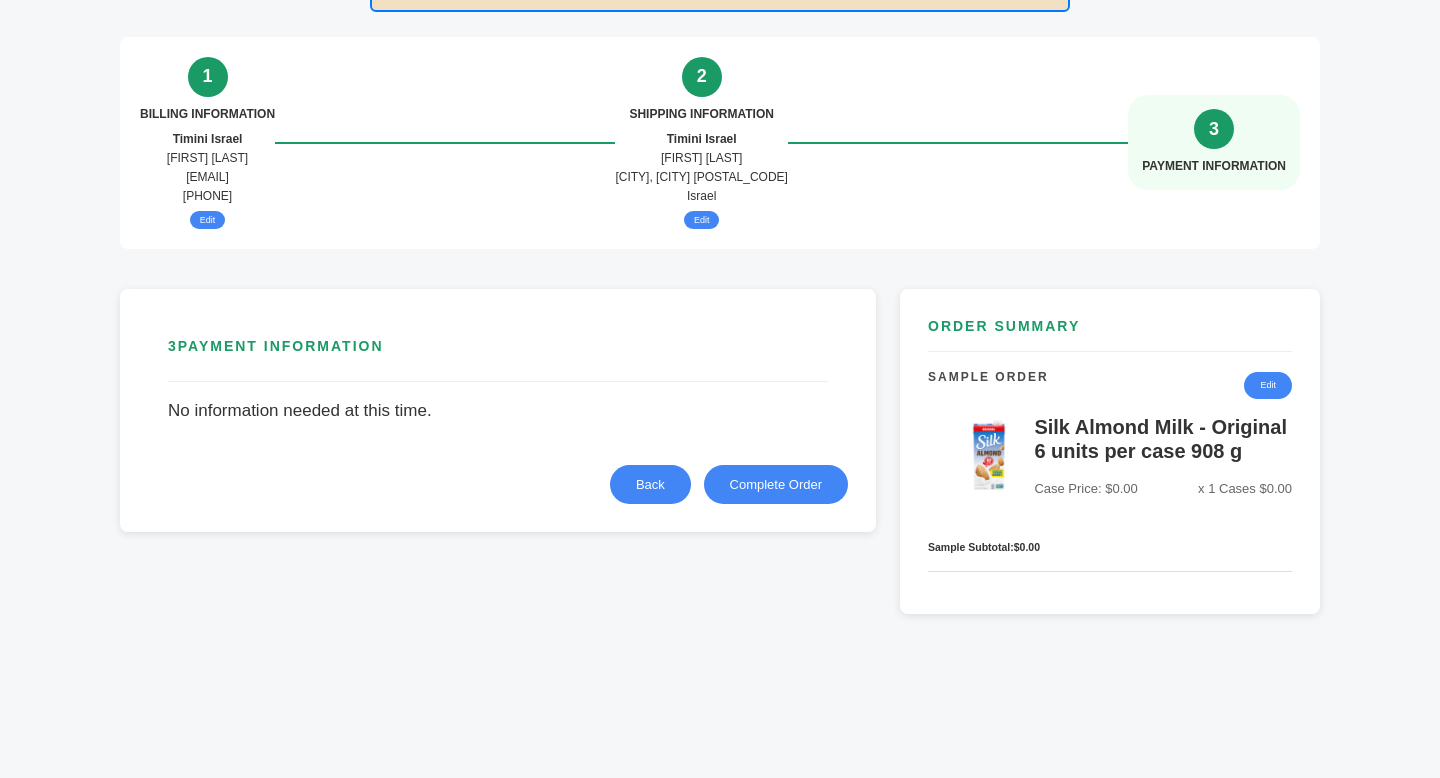scroll, scrollTop: 187, scrollLeft: 0, axis: vertical 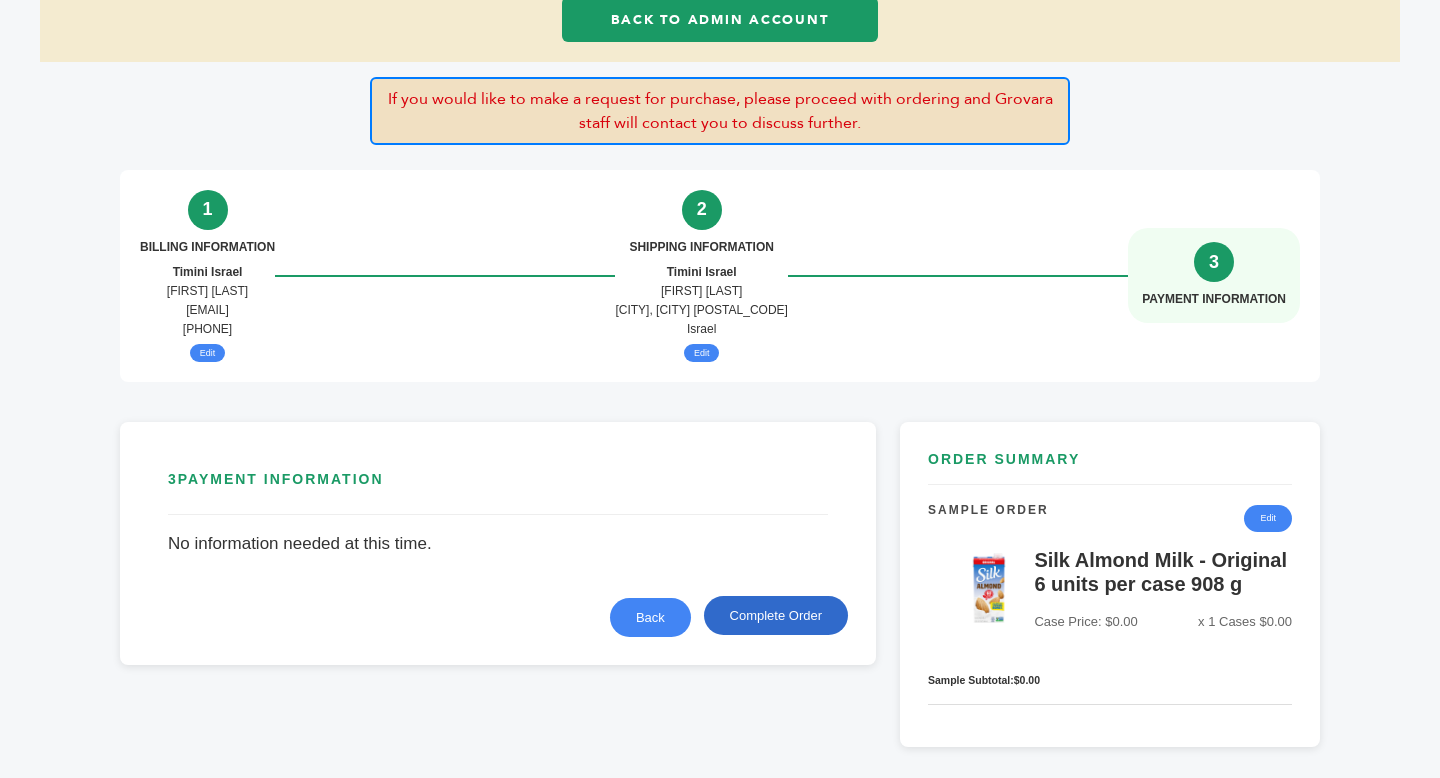 click on "Complete Order" at bounding box center (776, 615) 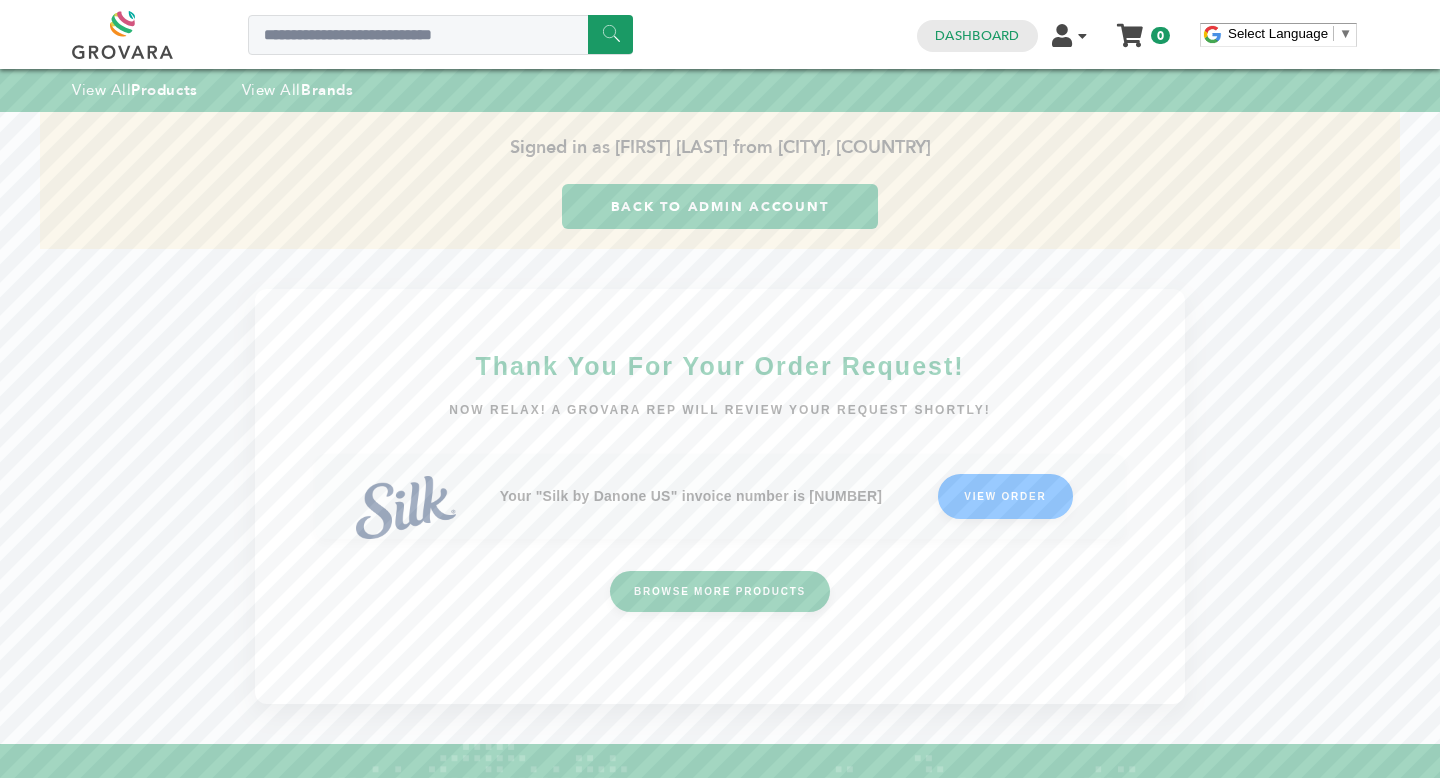 scroll, scrollTop: 0, scrollLeft: 0, axis: both 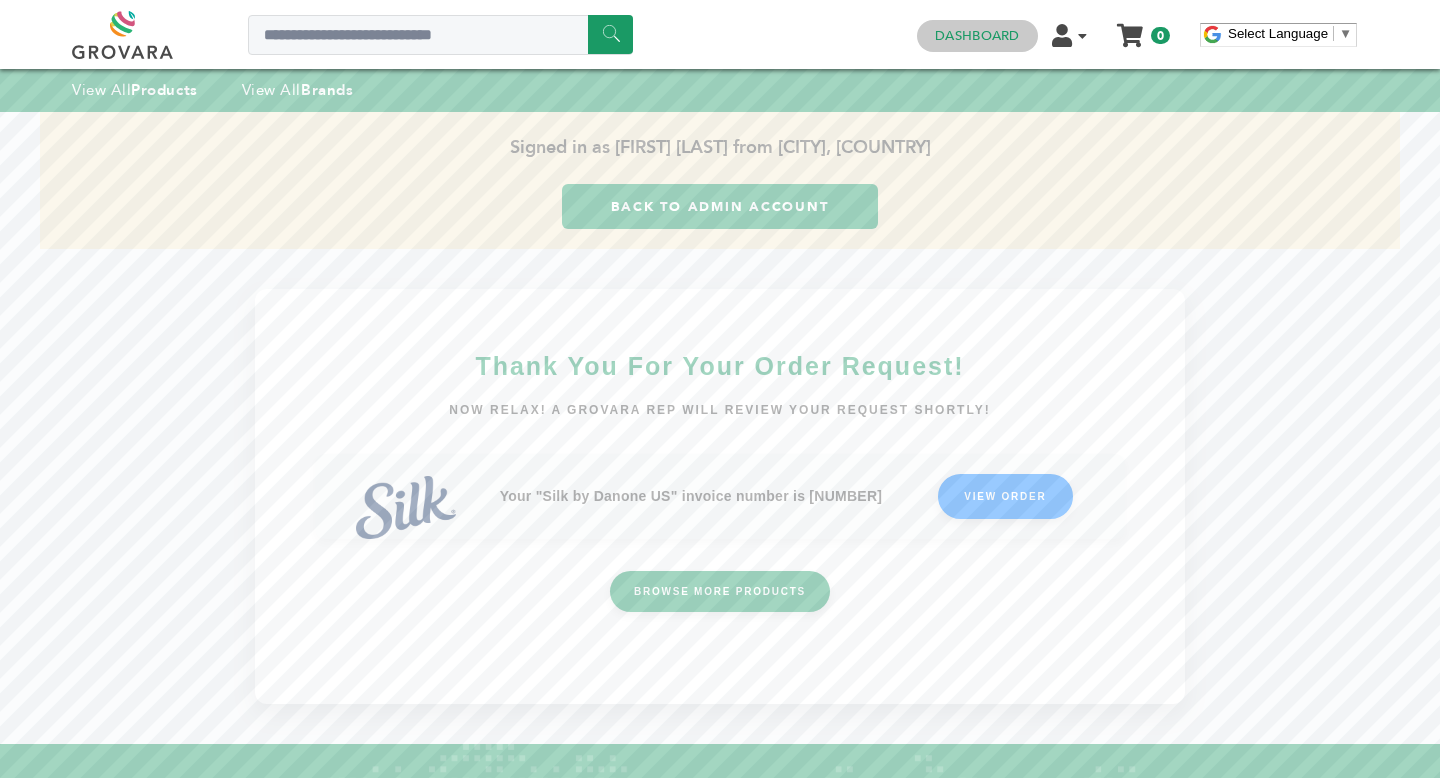 click on "Dashboard" at bounding box center (977, 36) 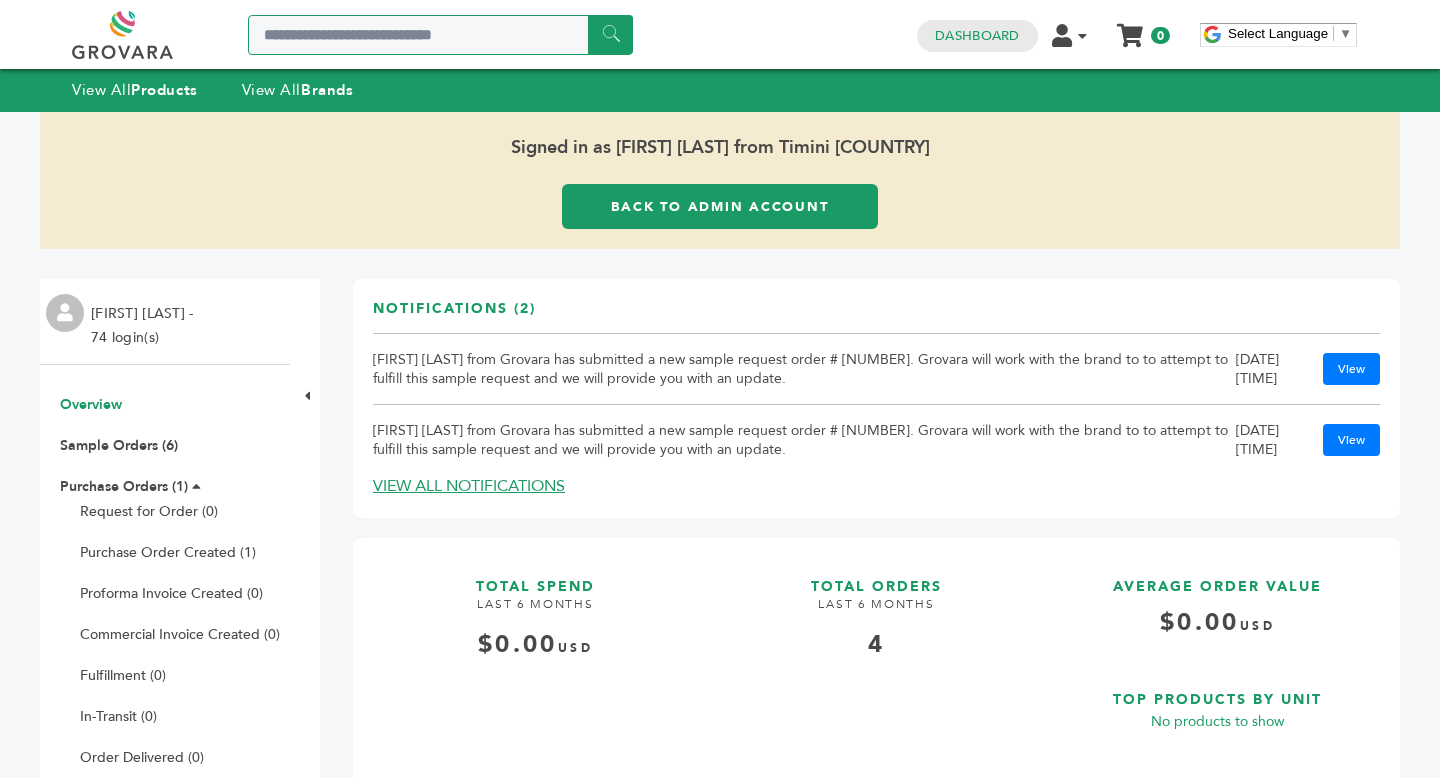 scroll, scrollTop: 0, scrollLeft: 0, axis: both 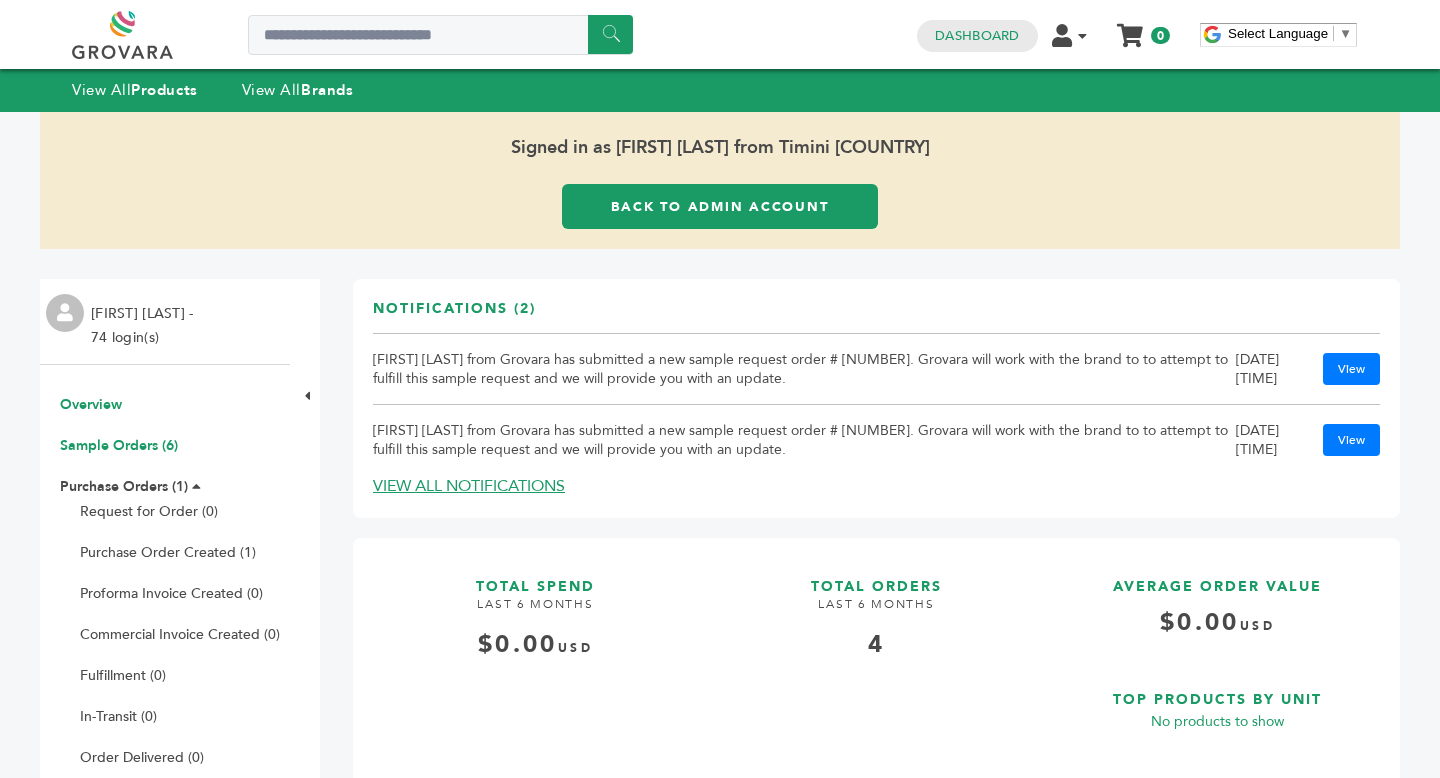 click on "Sample Orders (6)" at bounding box center [119, 445] 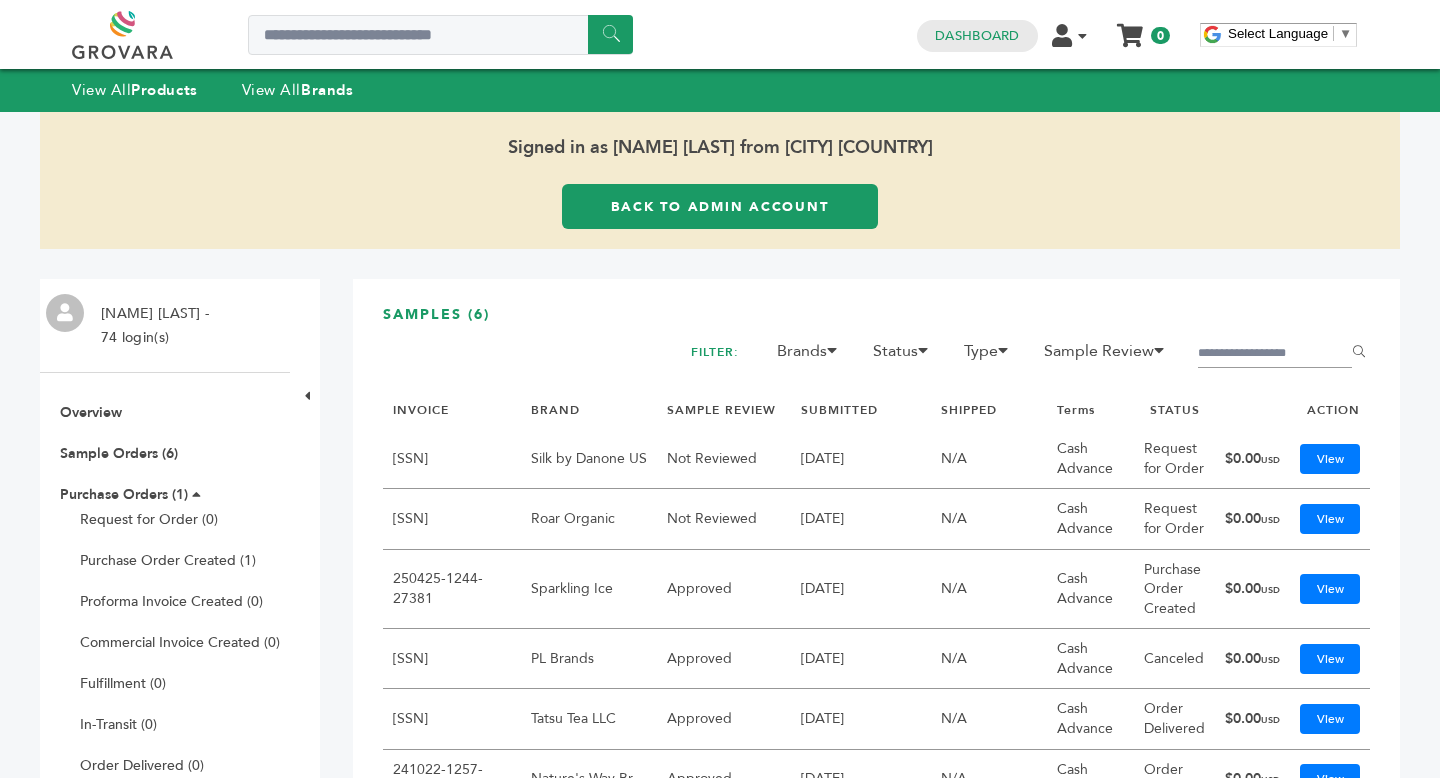 scroll, scrollTop: 0, scrollLeft: 0, axis: both 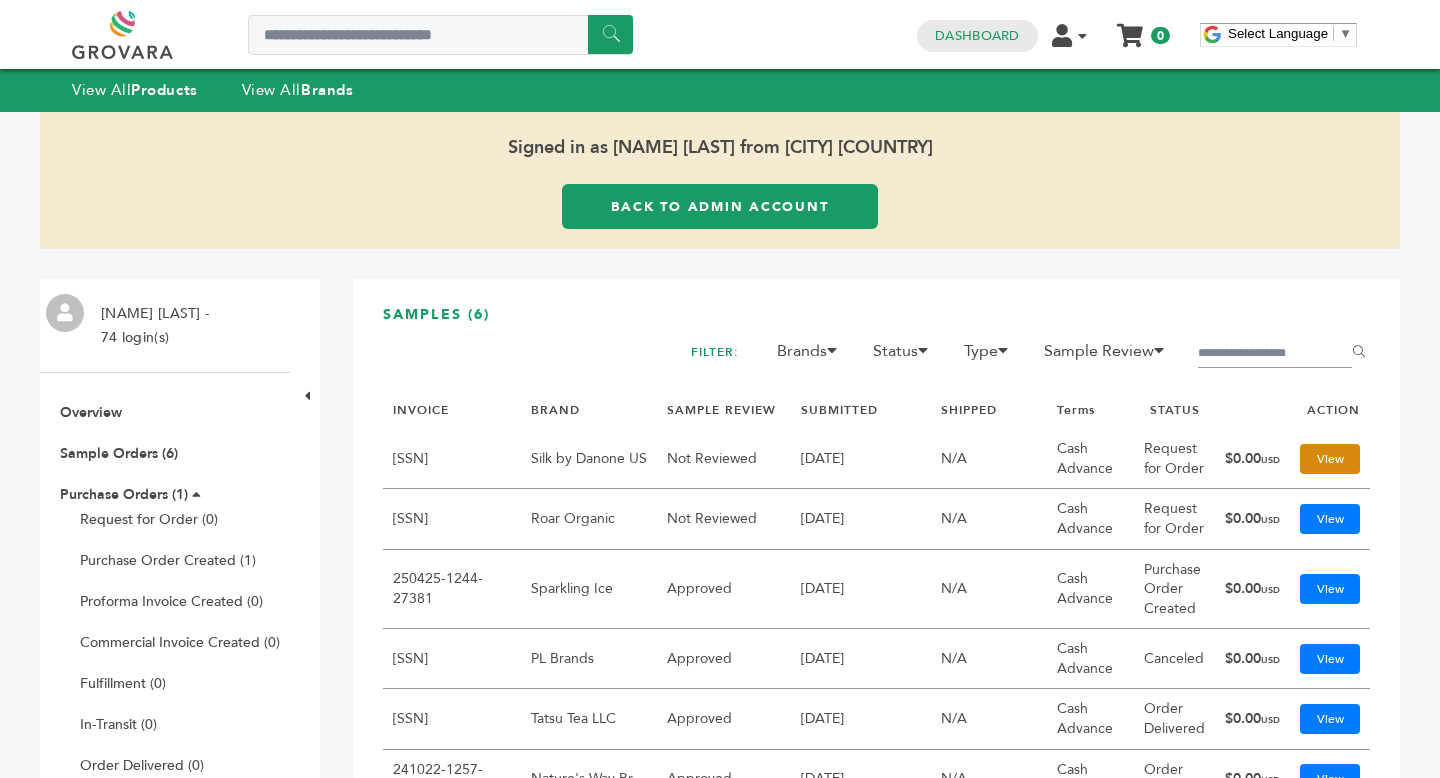 click on "View" at bounding box center (1330, 459) 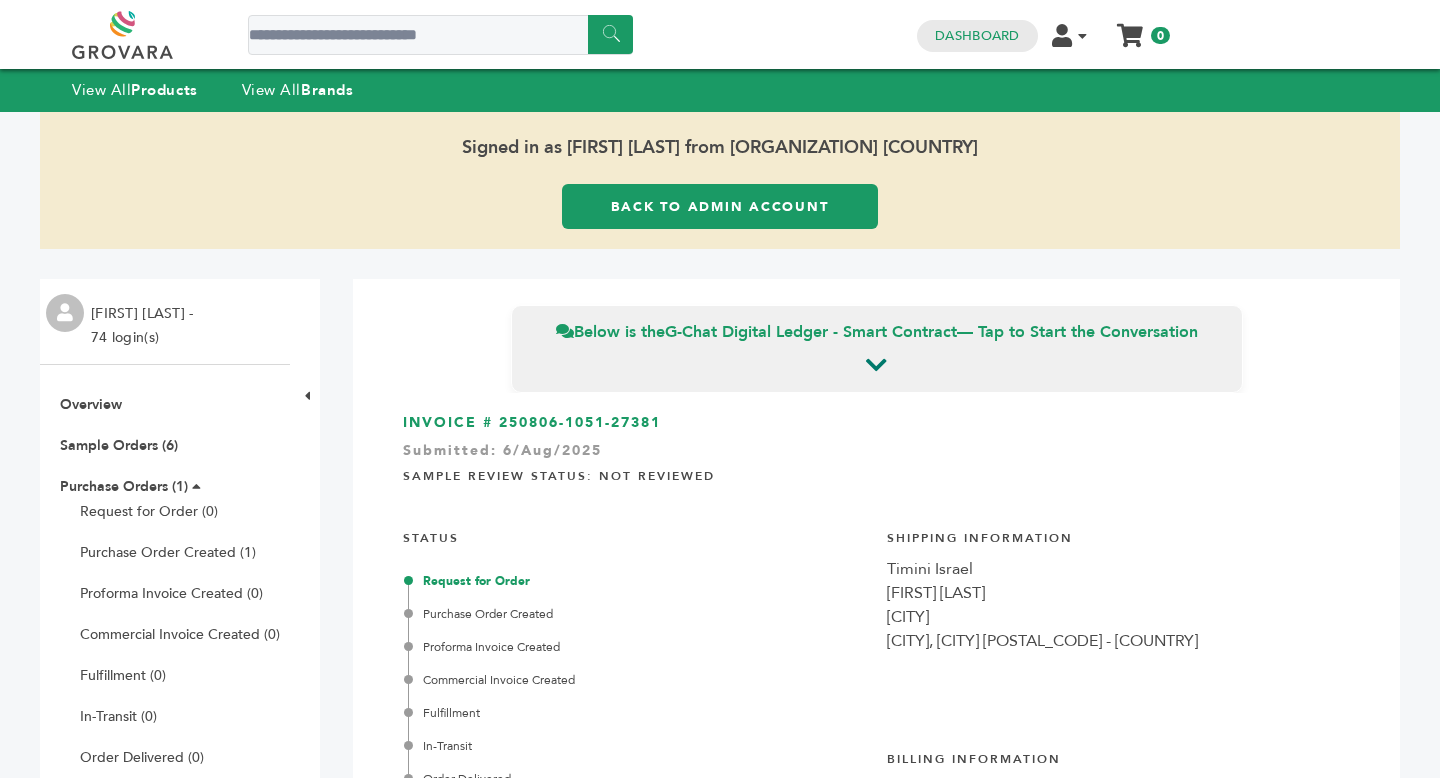 scroll, scrollTop: 0, scrollLeft: 0, axis: both 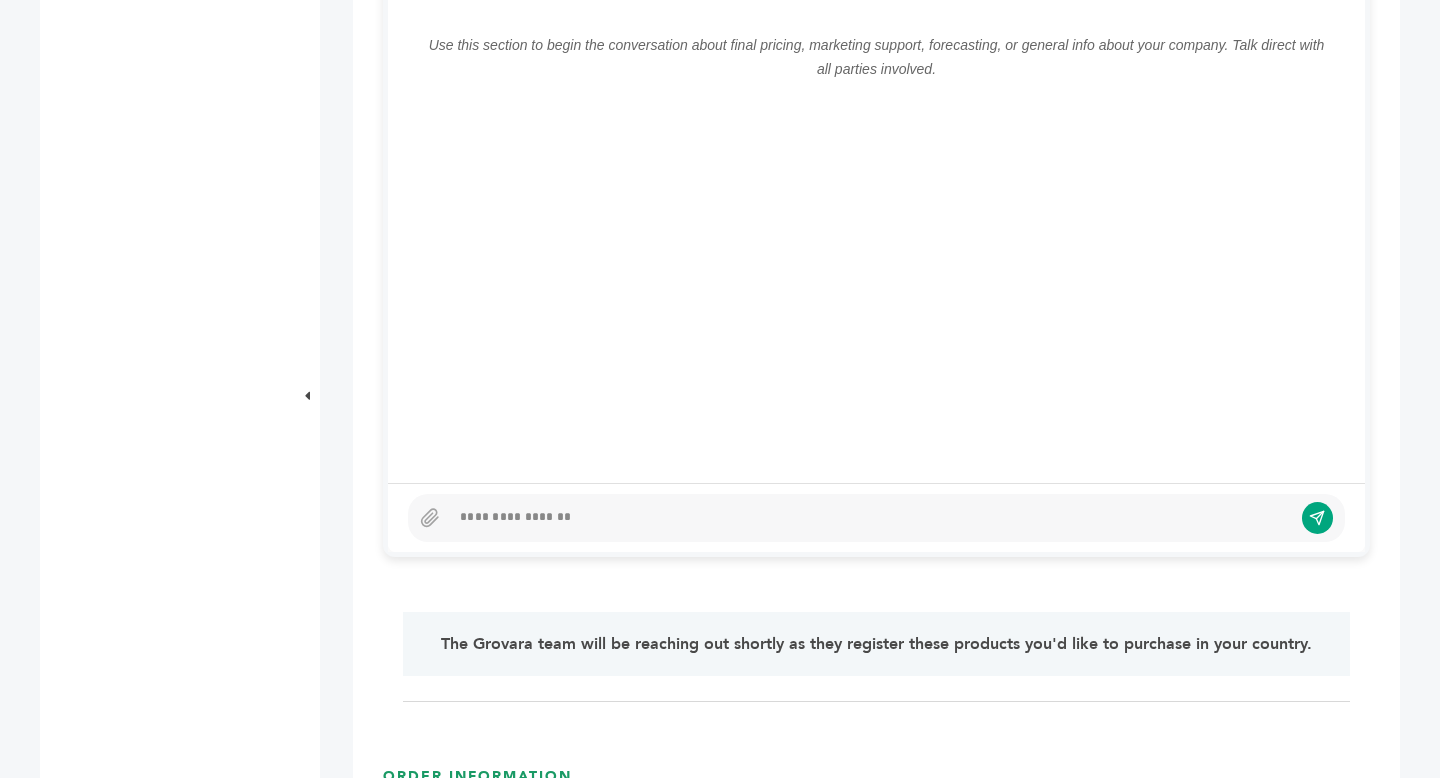 click at bounding box center (871, 518) 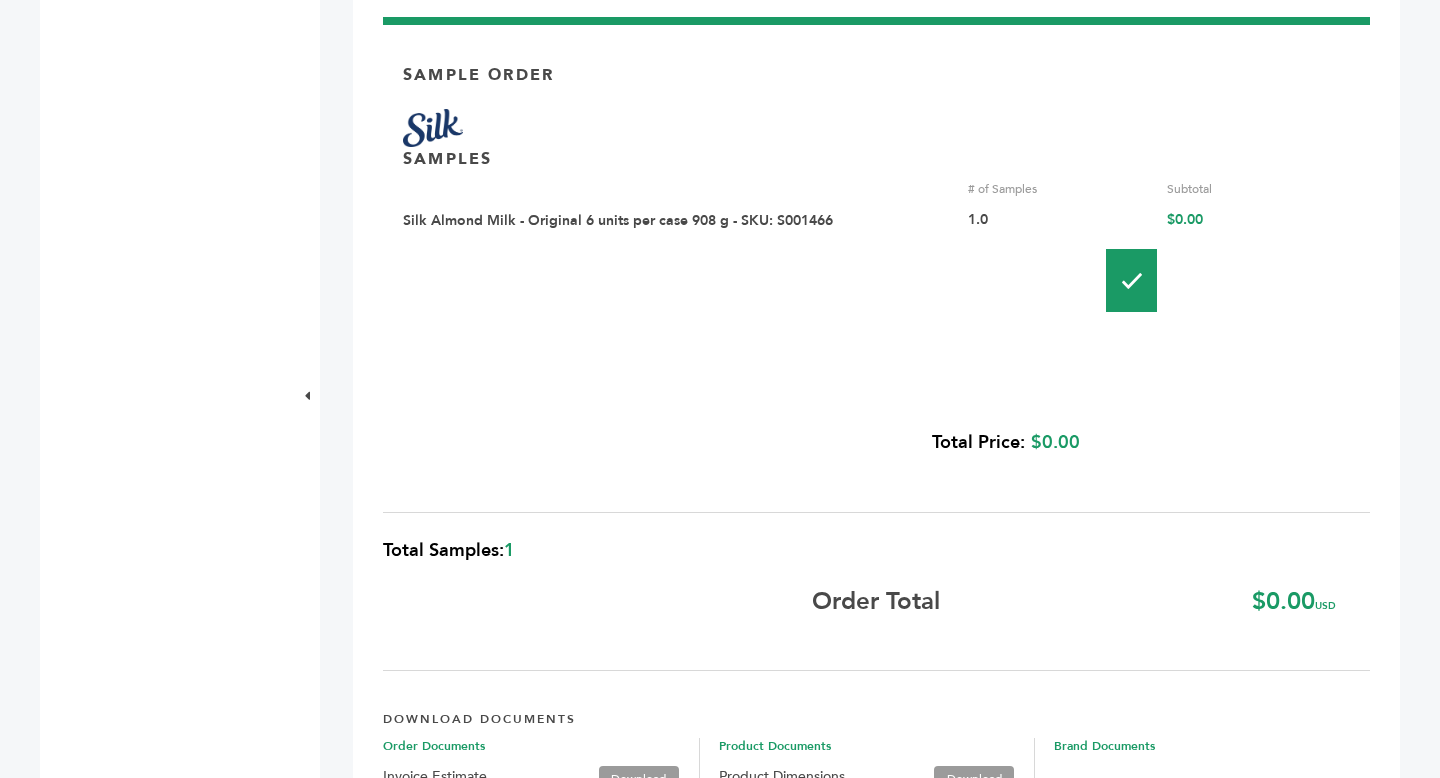 scroll, scrollTop: 1907, scrollLeft: 0, axis: vertical 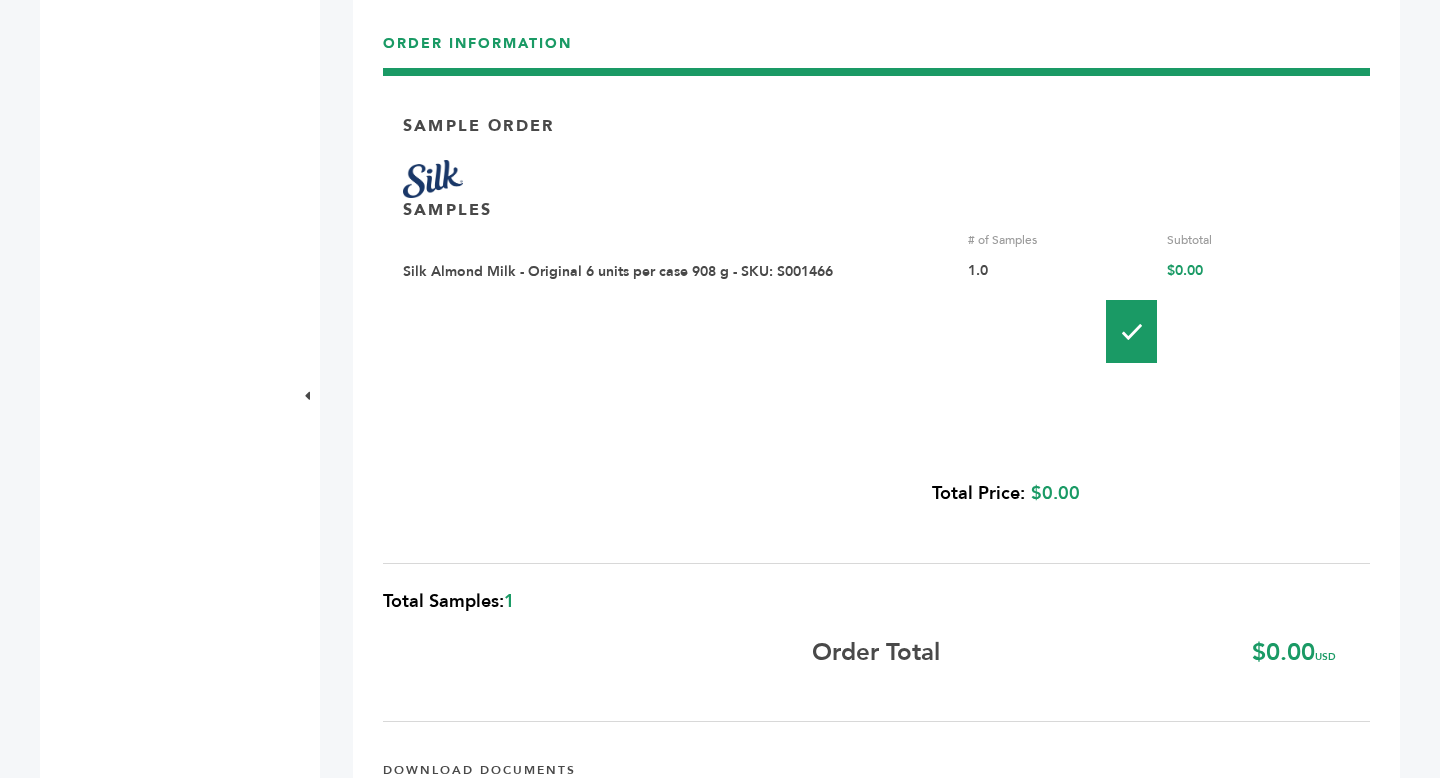 click at bounding box center [433, 179] 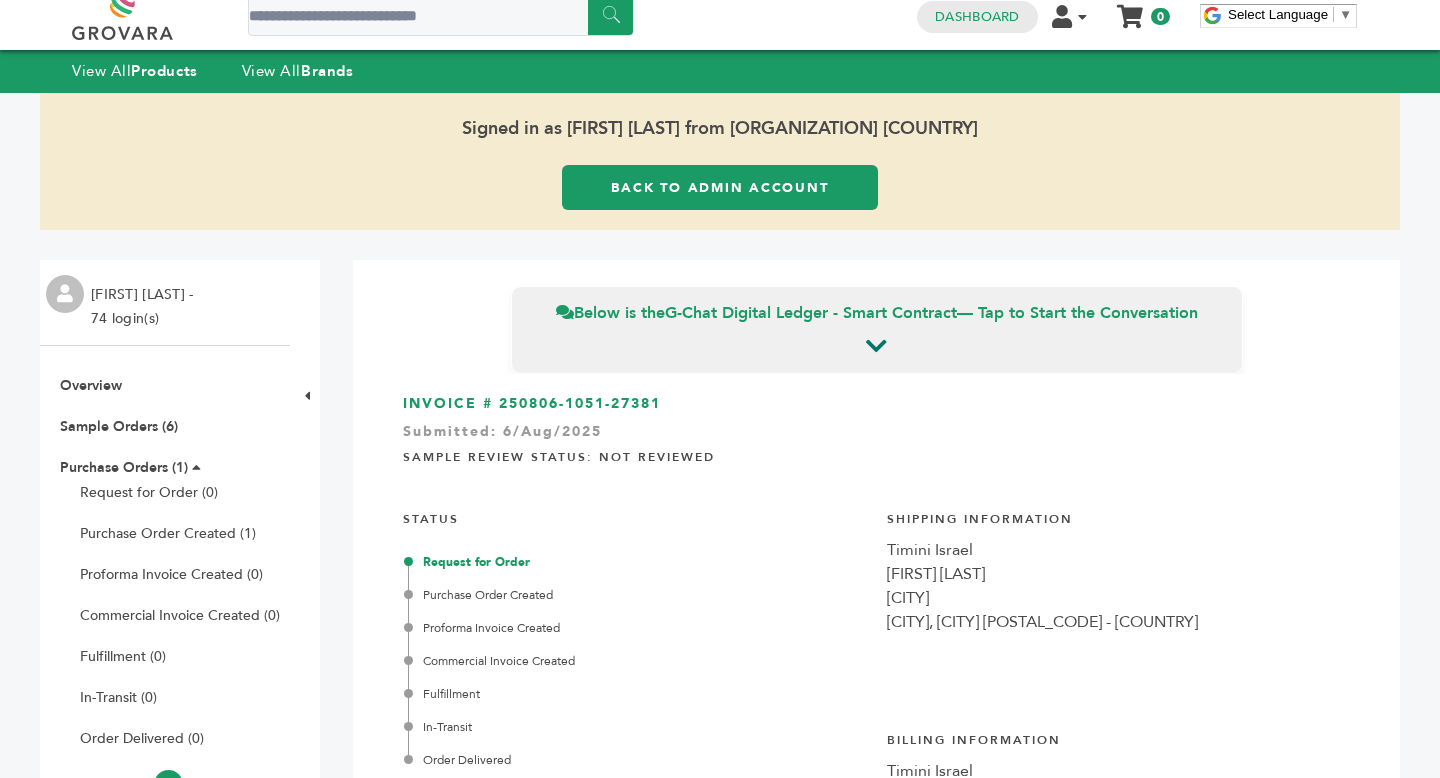 scroll, scrollTop: 0, scrollLeft: 0, axis: both 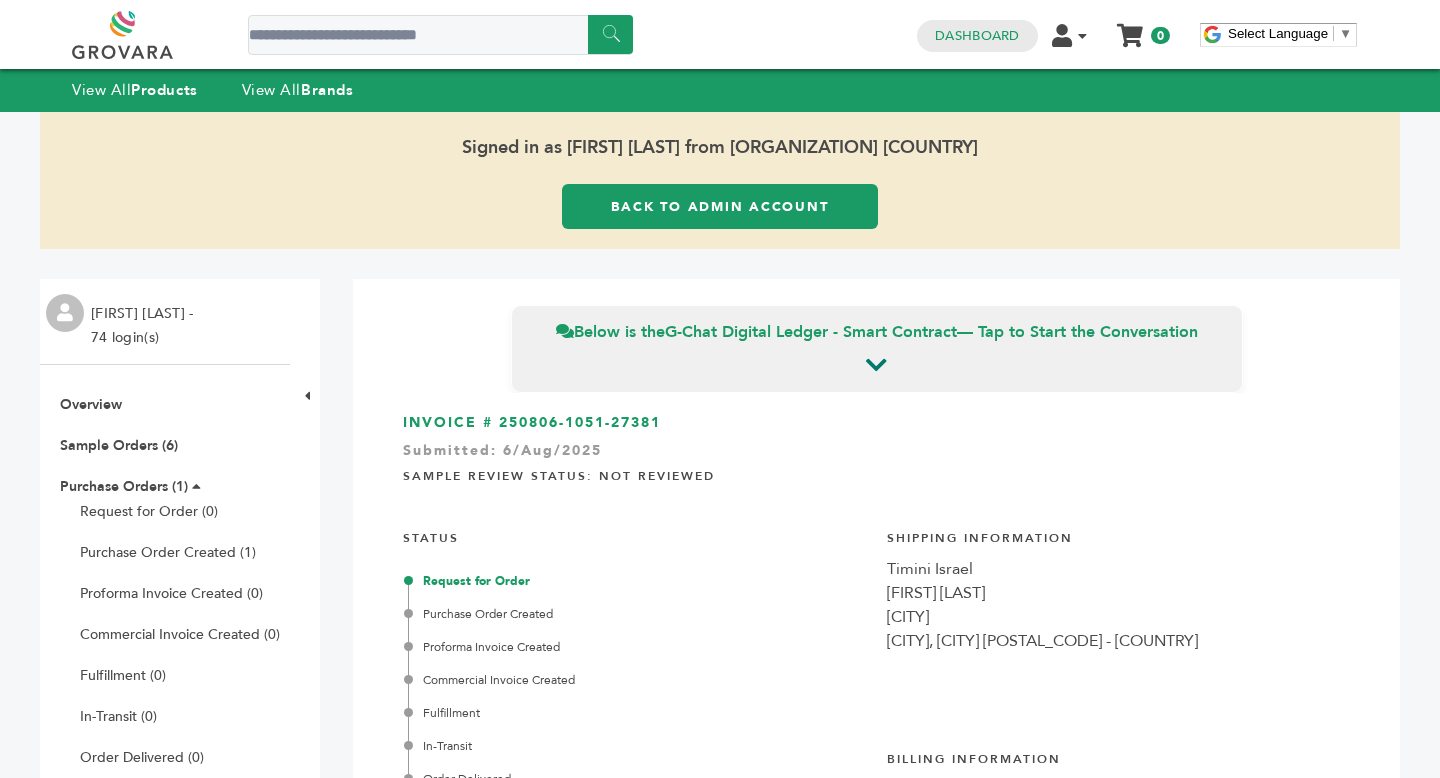 click on "Back to Admin Account" at bounding box center [720, 206] 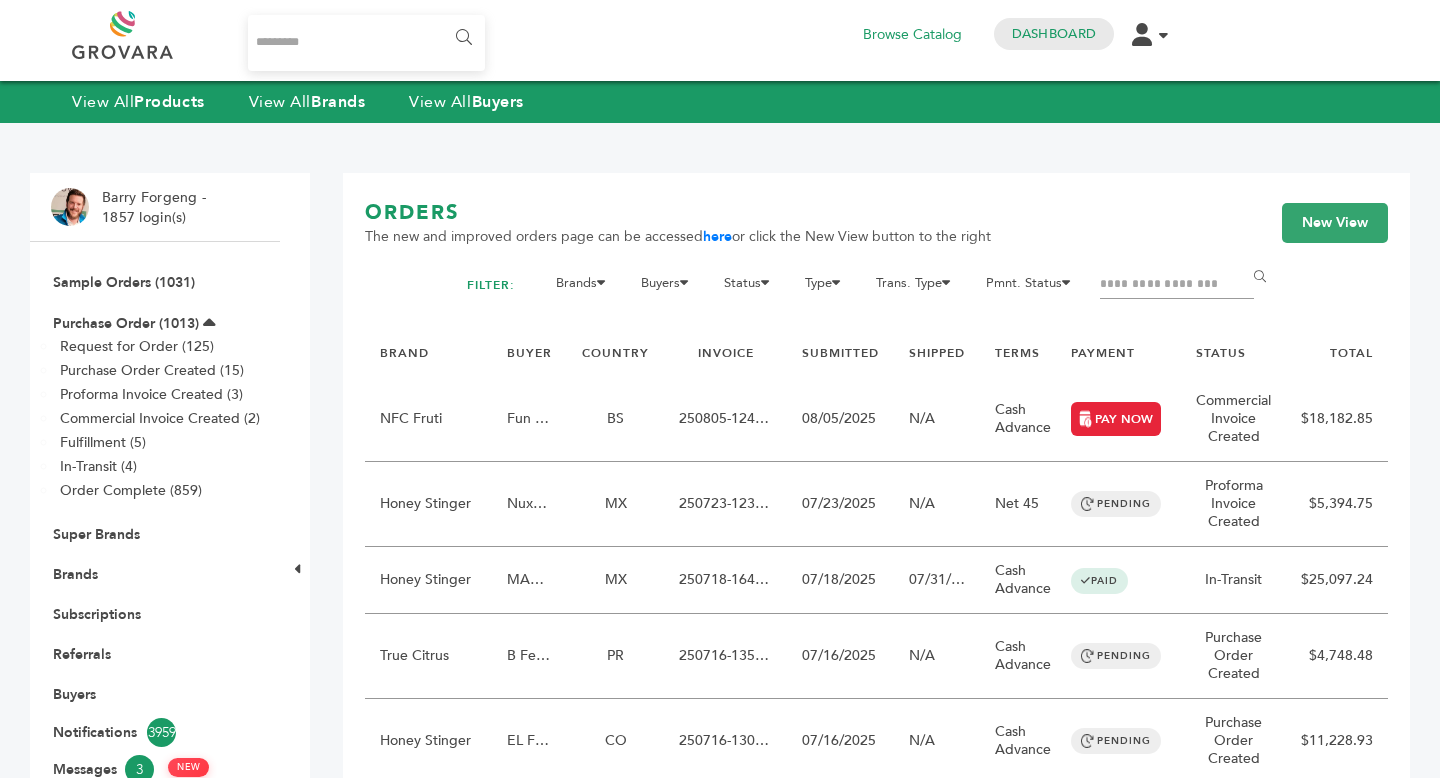 scroll, scrollTop: 0, scrollLeft: 0, axis: both 